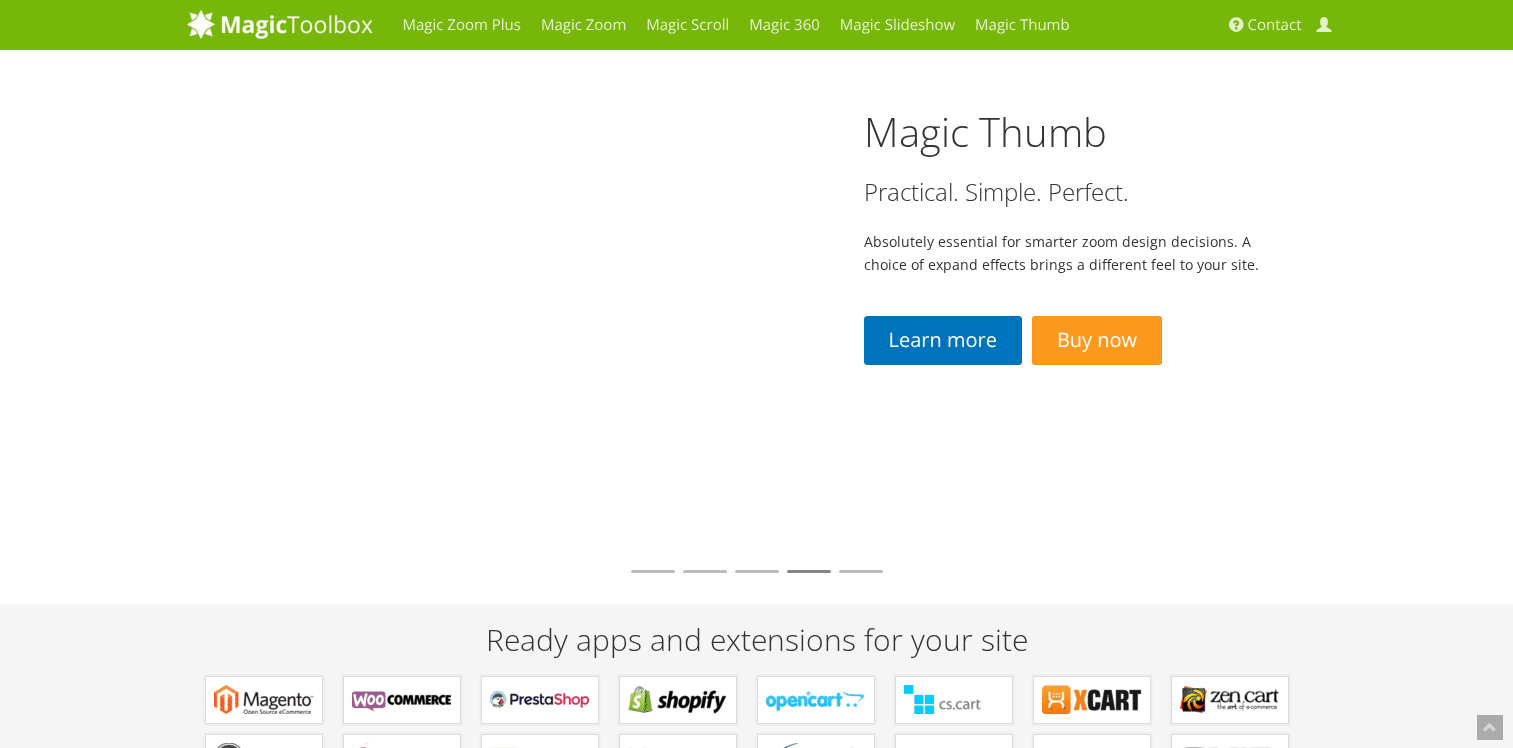scroll, scrollTop: 168, scrollLeft: 0, axis: vertical 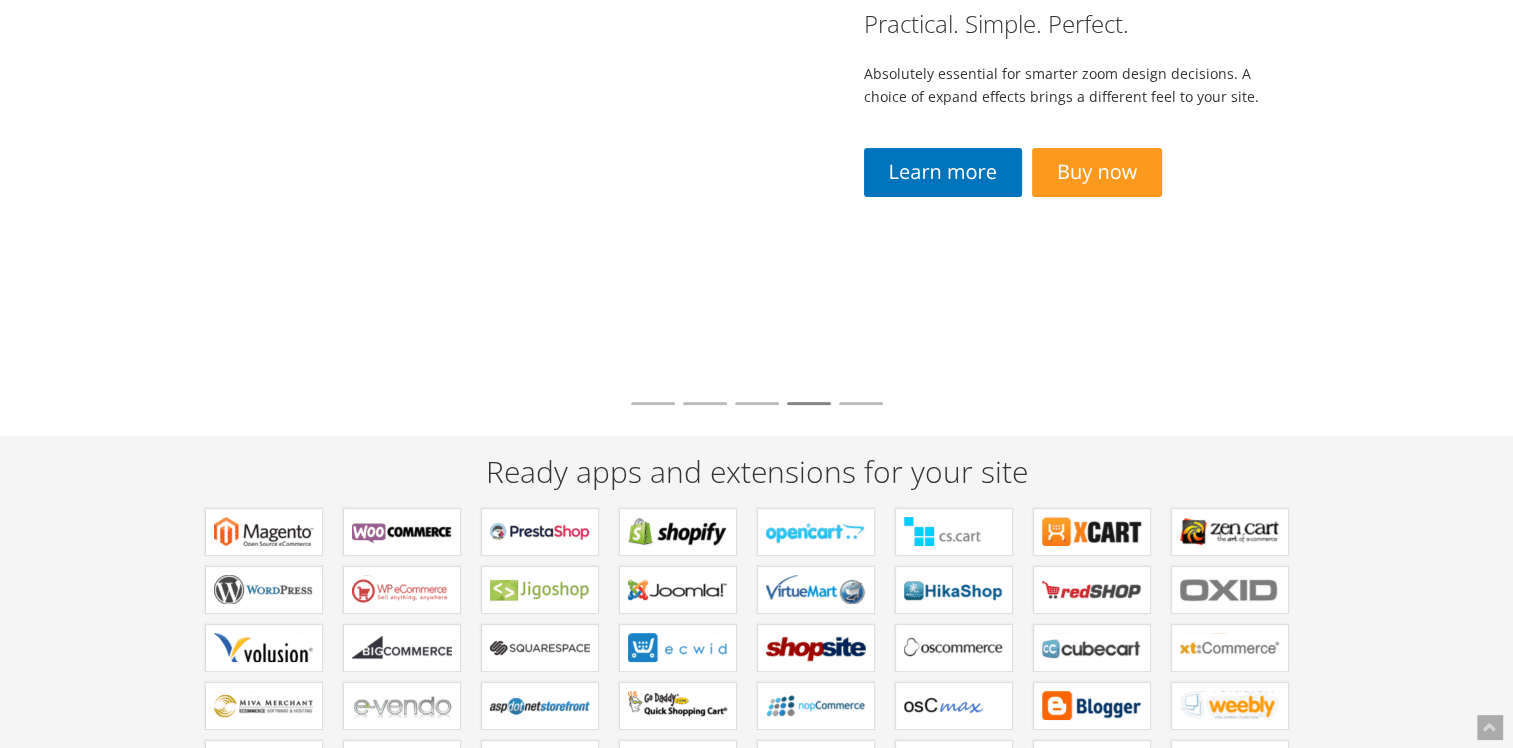 drag, startPoint x: 1509, startPoint y: 223, endPoint x: 1512, endPoint y: 201, distance: 22.203604 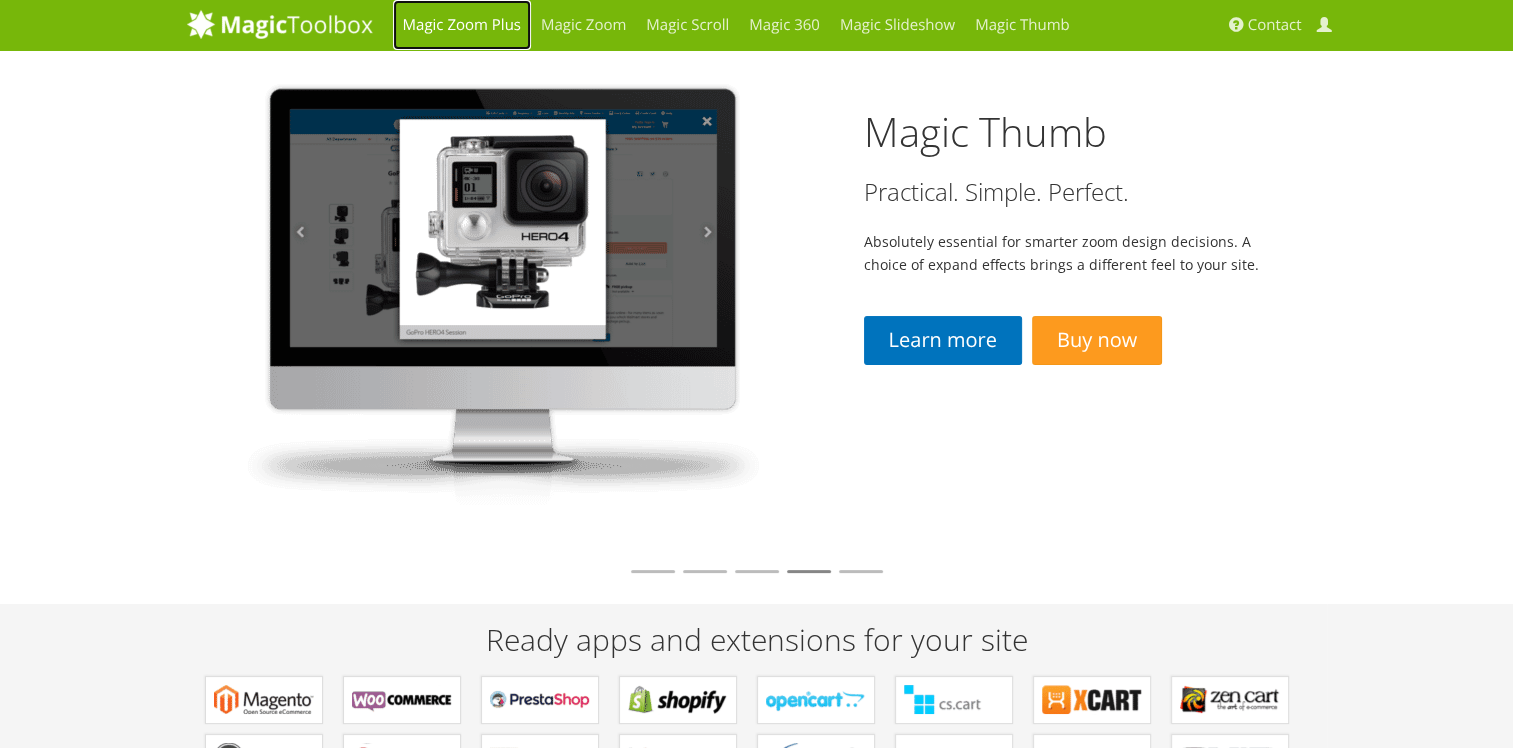 click on "Magic Zoom Plus" at bounding box center [462, 25] 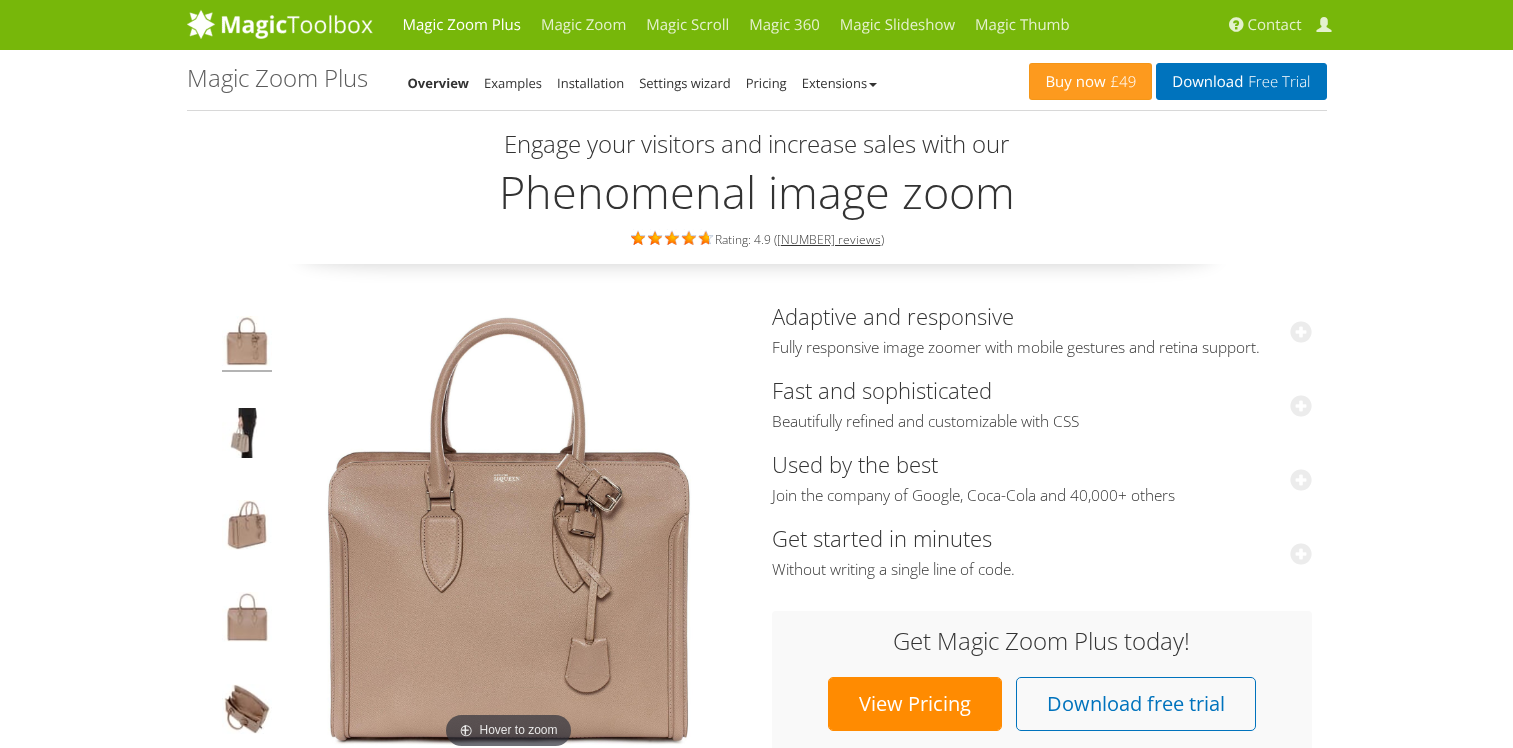 scroll, scrollTop: 0, scrollLeft: 0, axis: both 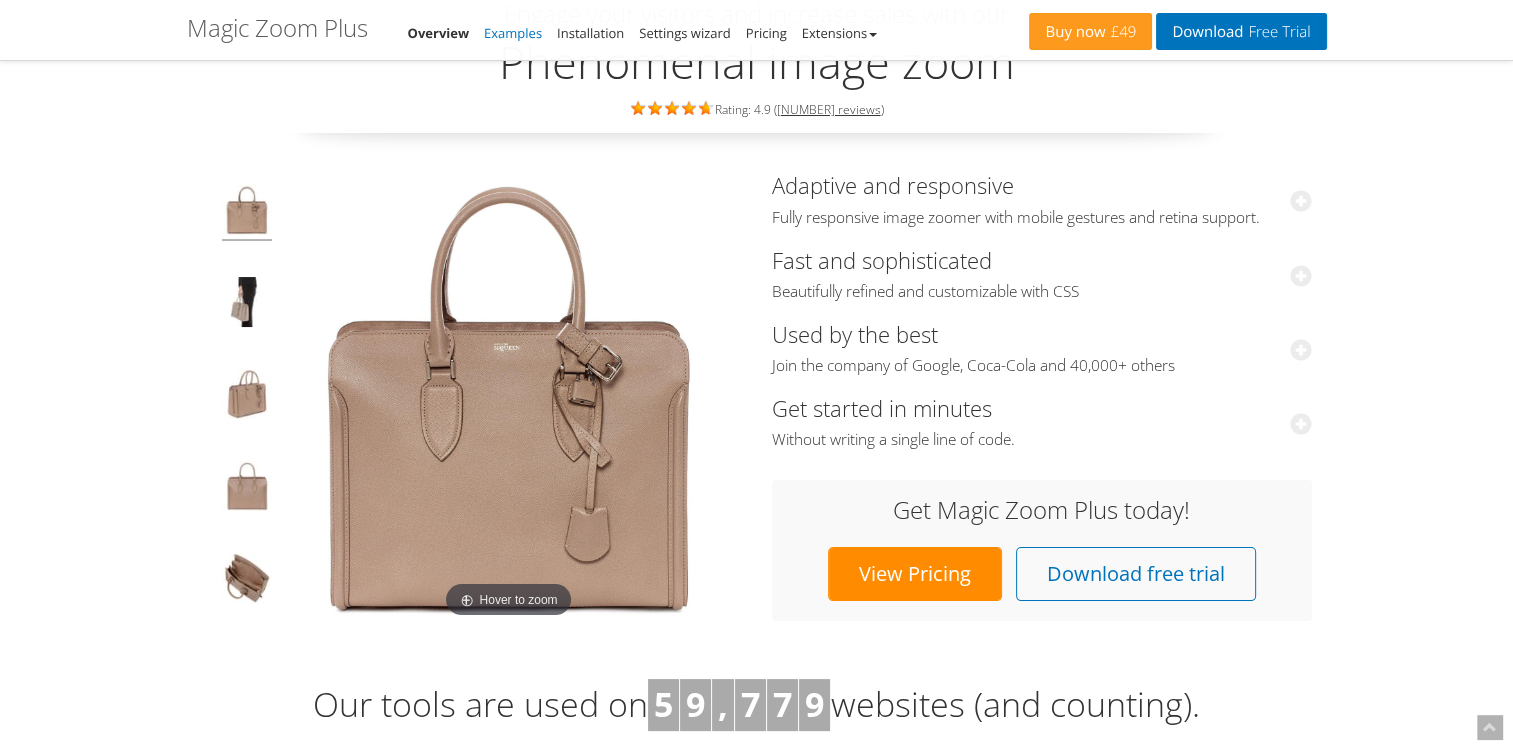 click on "Examples" at bounding box center [513, 33] 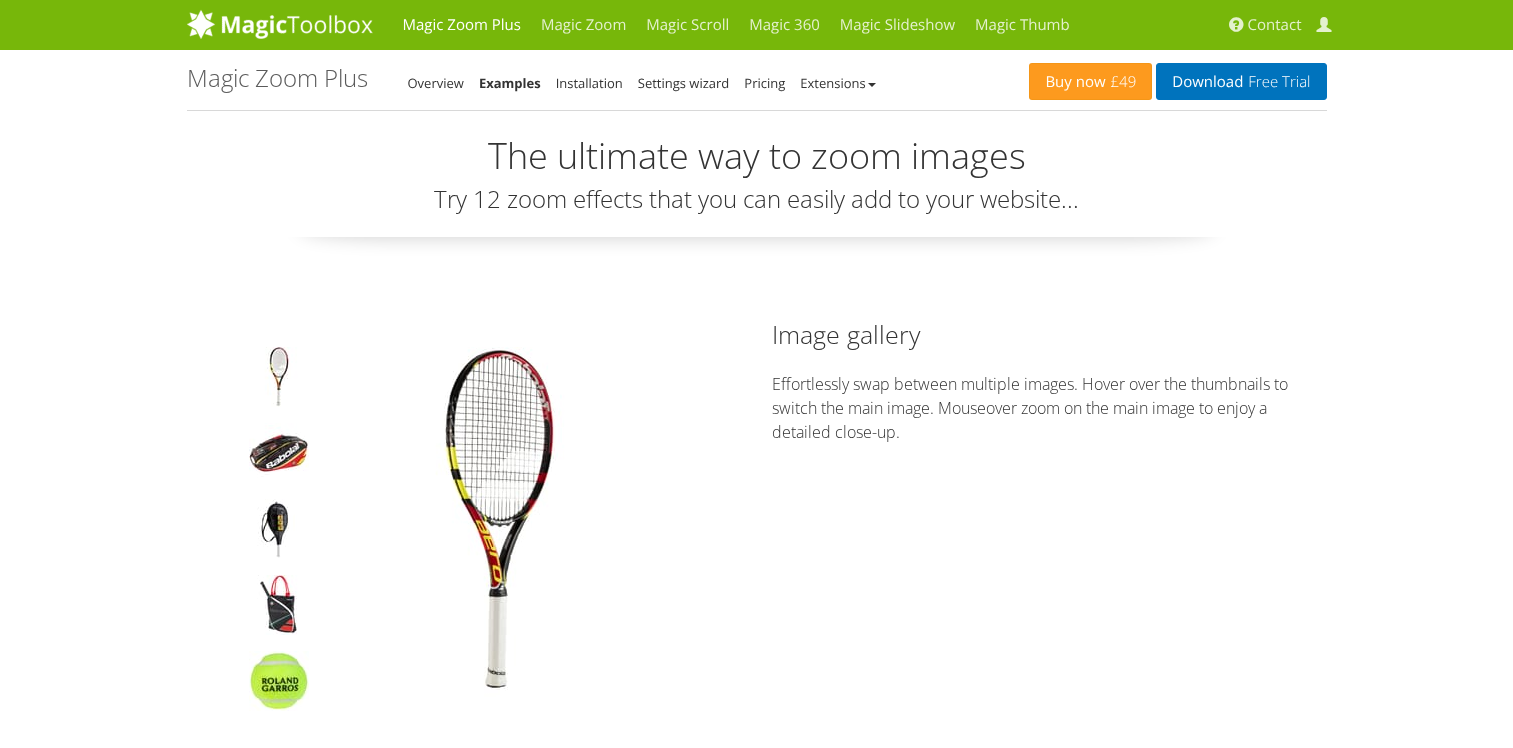 scroll, scrollTop: 0, scrollLeft: 0, axis: both 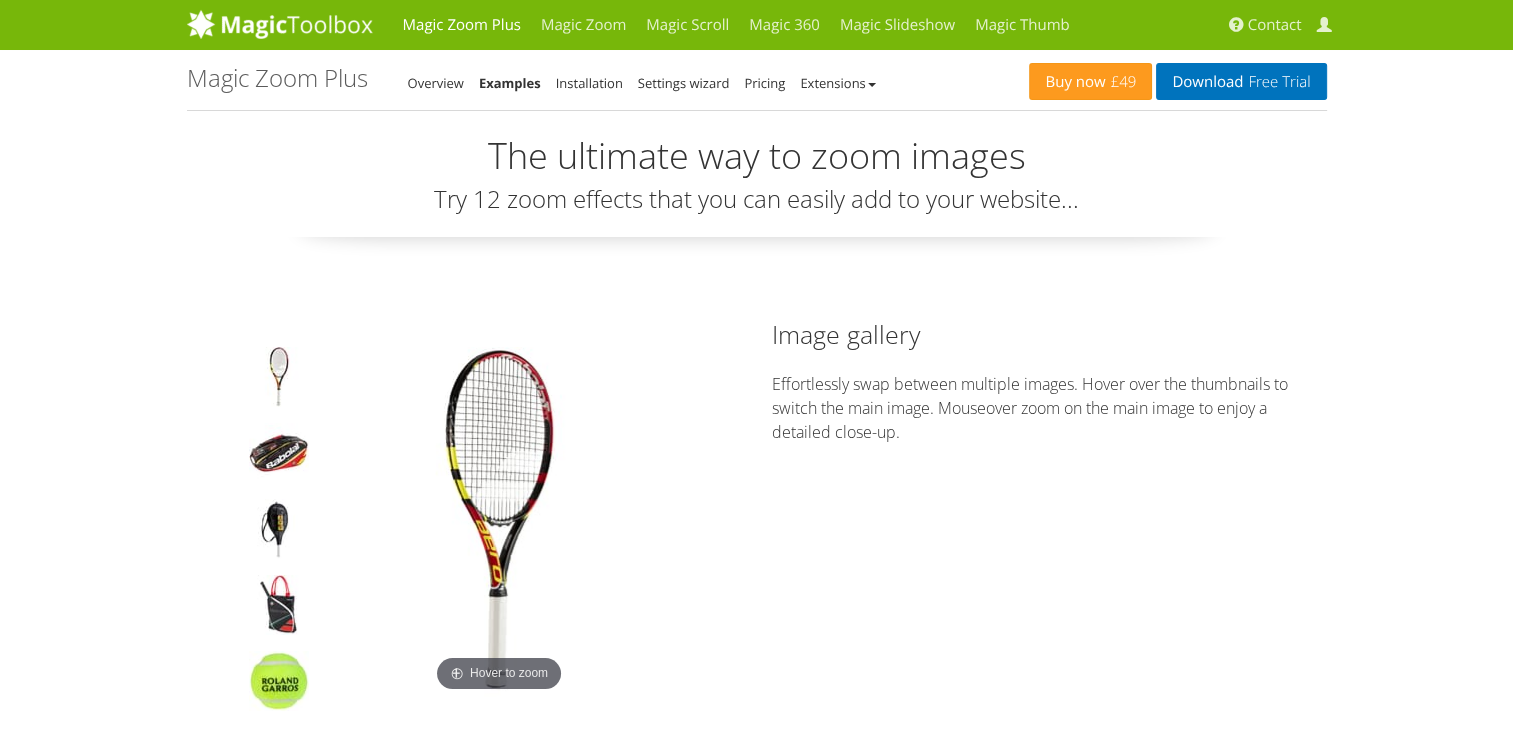 click on "Overview" at bounding box center (436, 83) 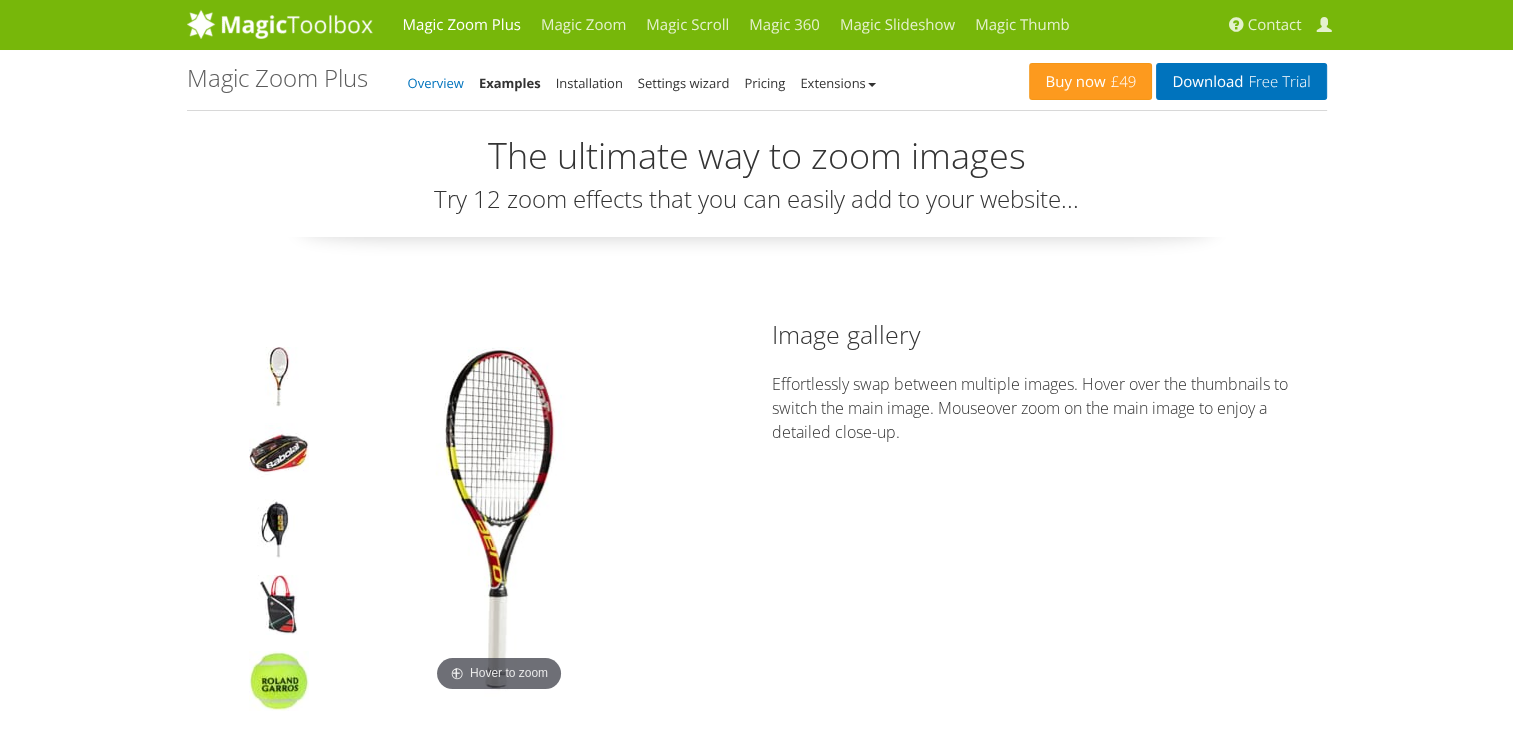 click on "Overview" at bounding box center [436, 83] 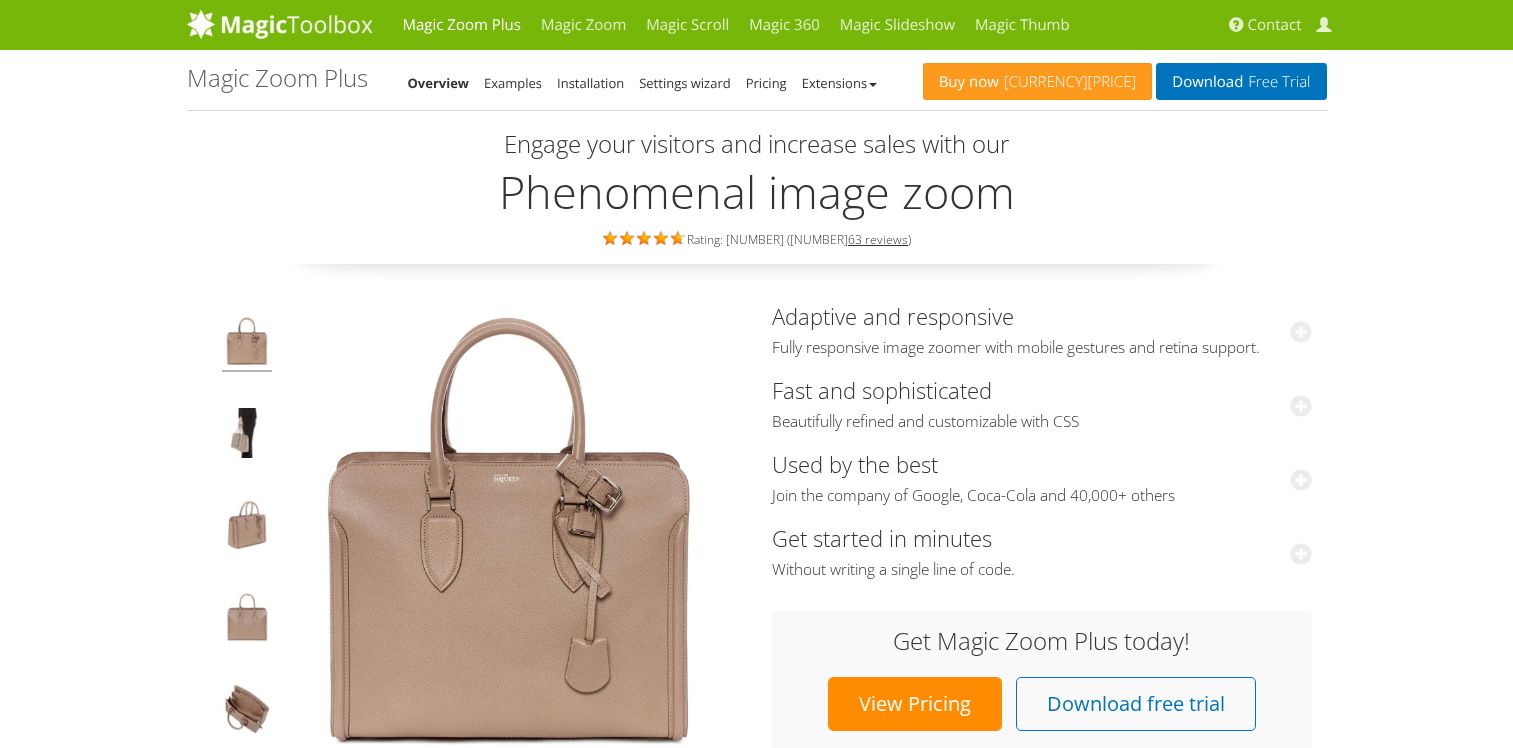 scroll, scrollTop: 0, scrollLeft: 0, axis: both 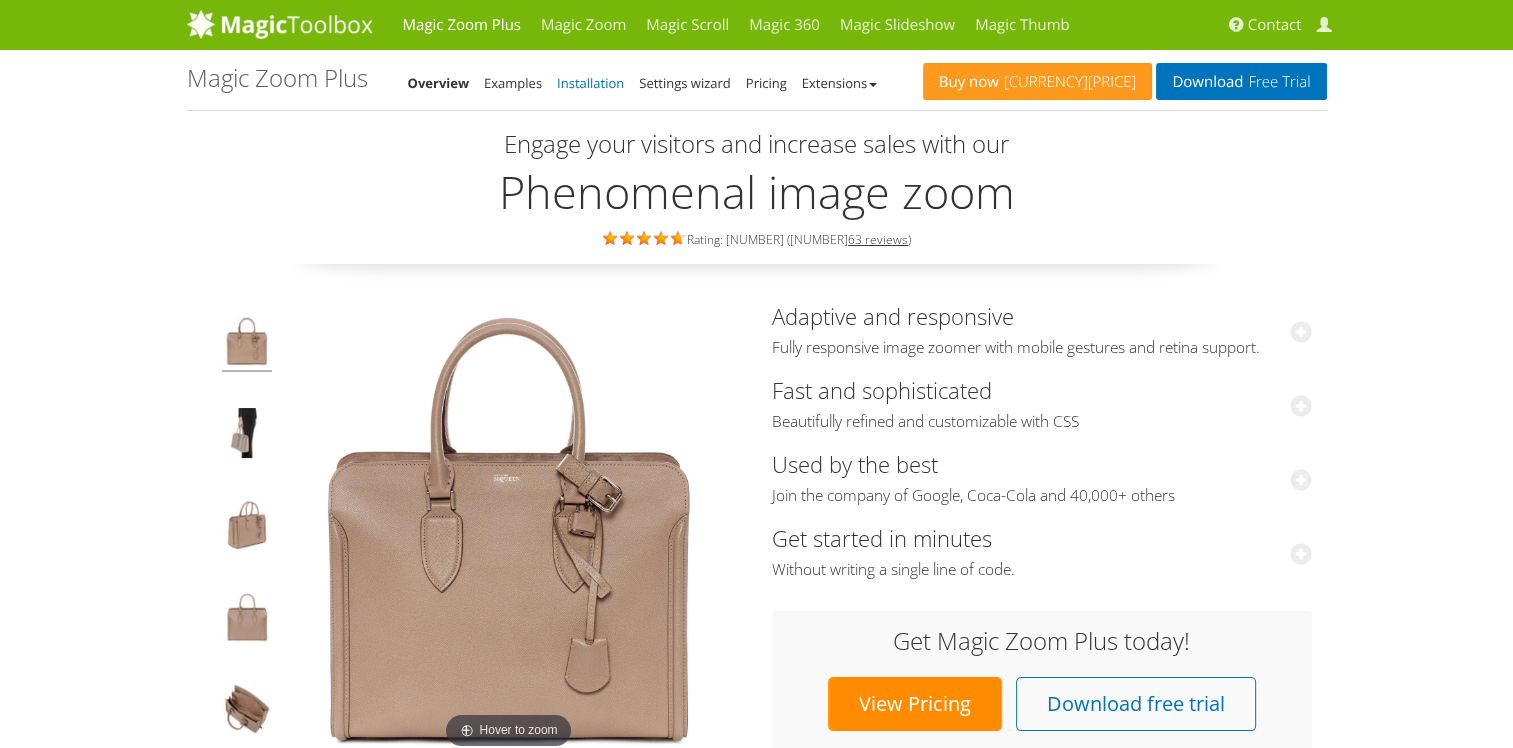 click on "Installation" at bounding box center (590, 83) 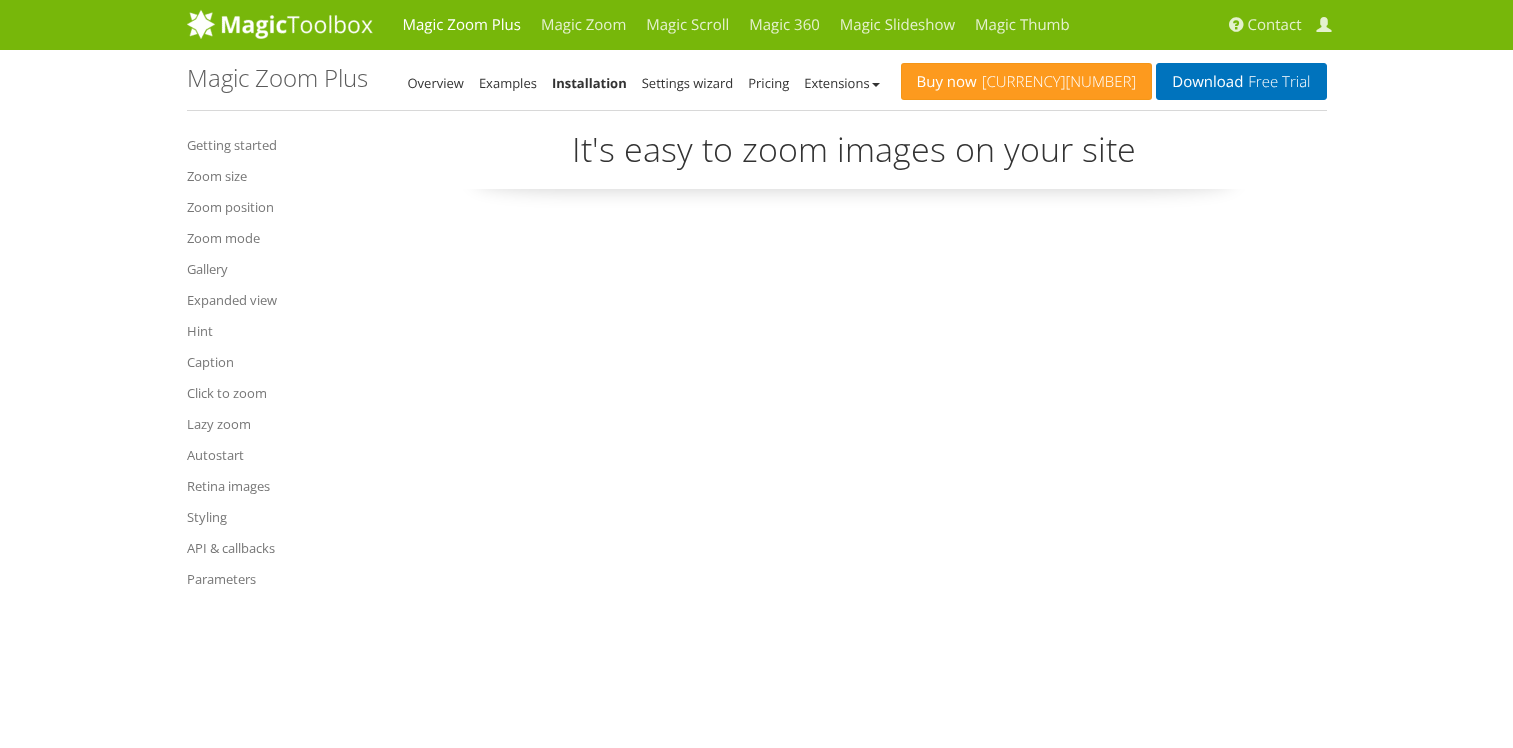 scroll, scrollTop: 0, scrollLeft: 0, axis: both 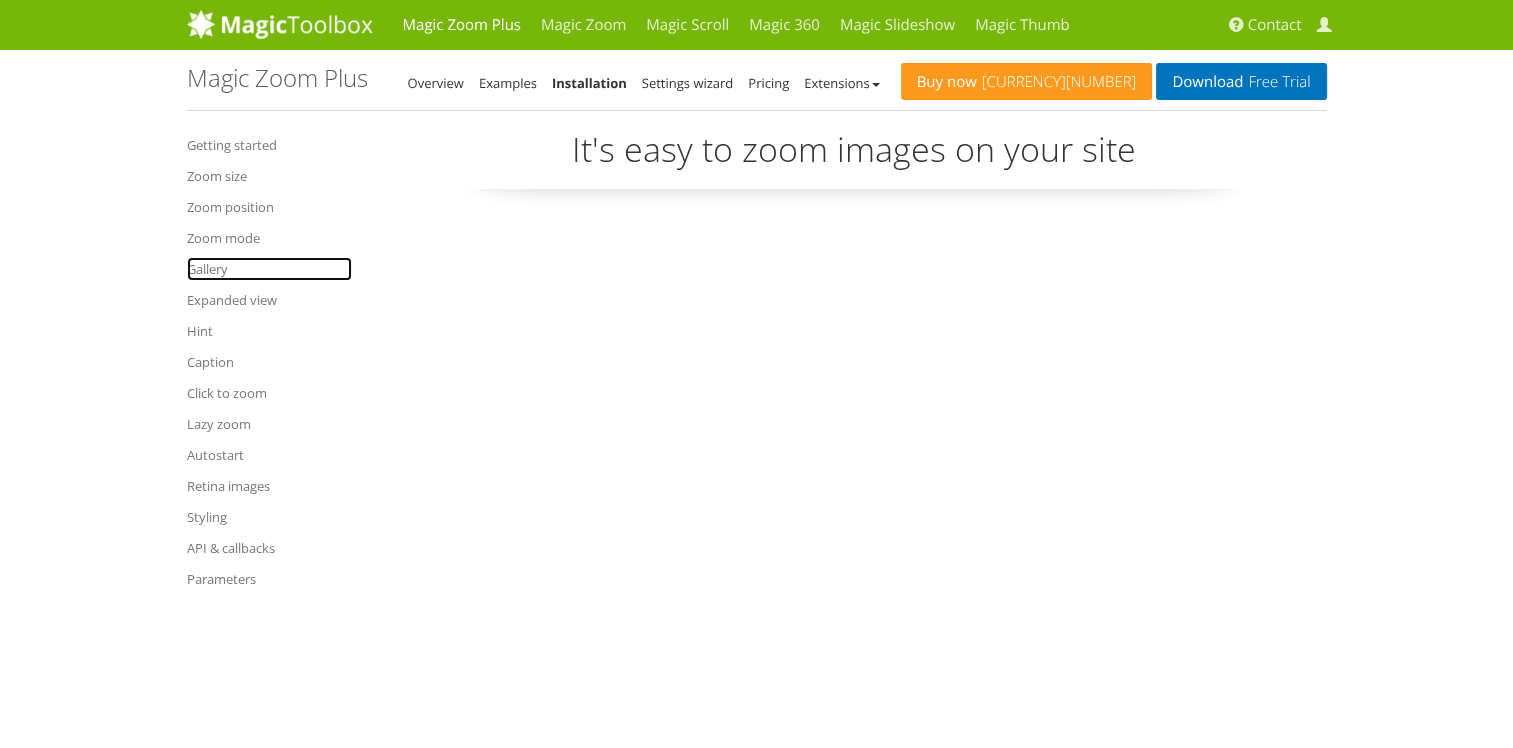 click on "Gallery" at bounding box center (269, 269) 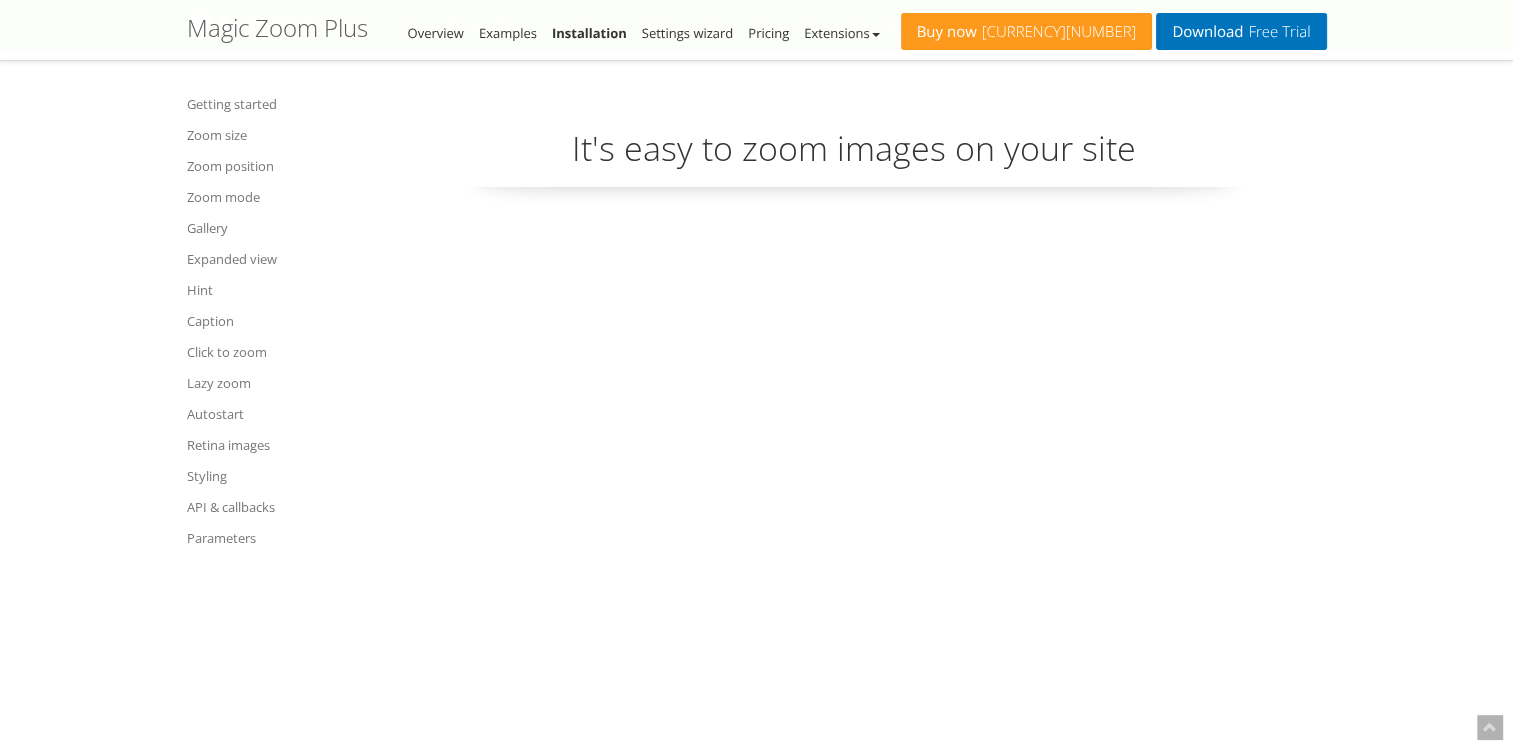 scroll, scrollTop: 7672, scrollLeft: 0, axis: vertical 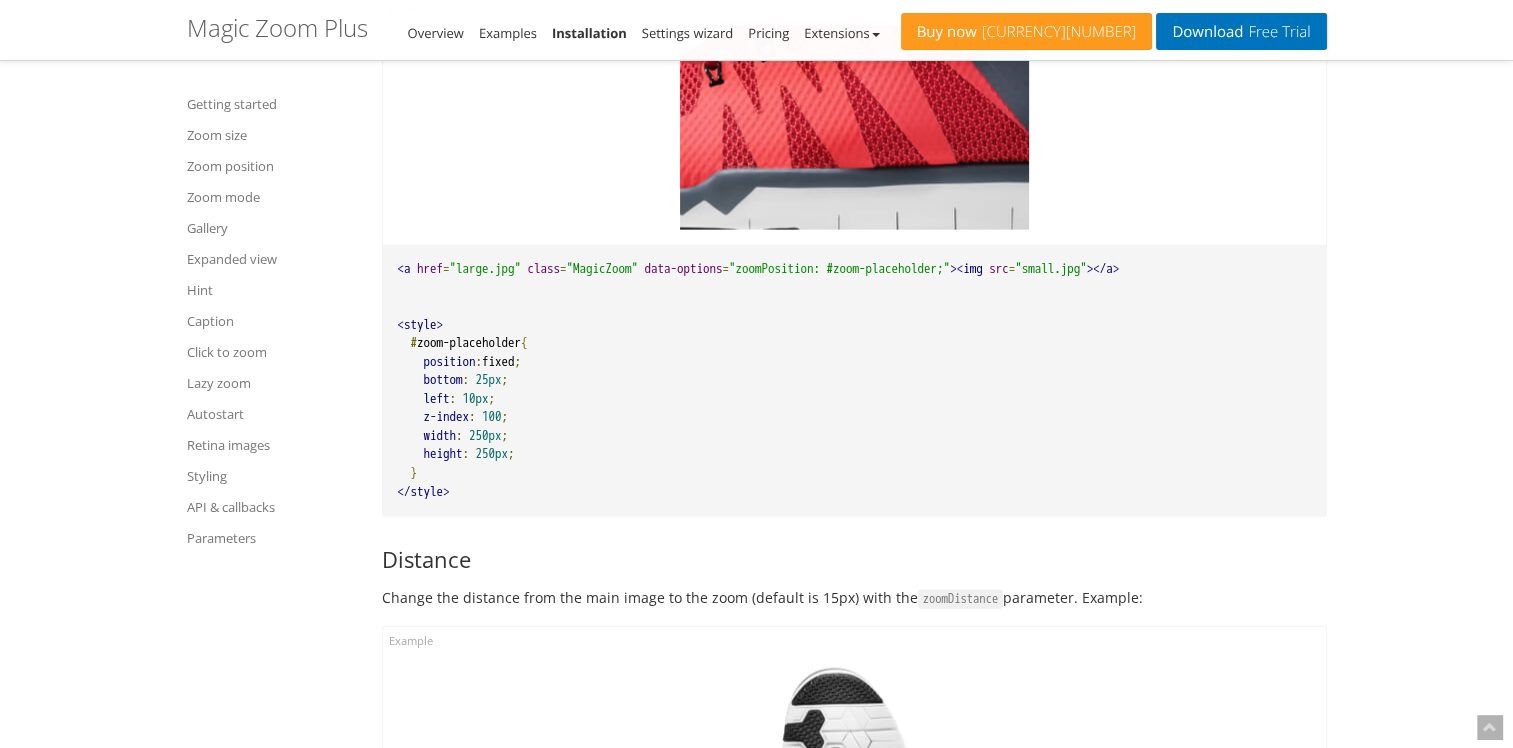 click on "Settings wizard" at bounding box center [688, 33] 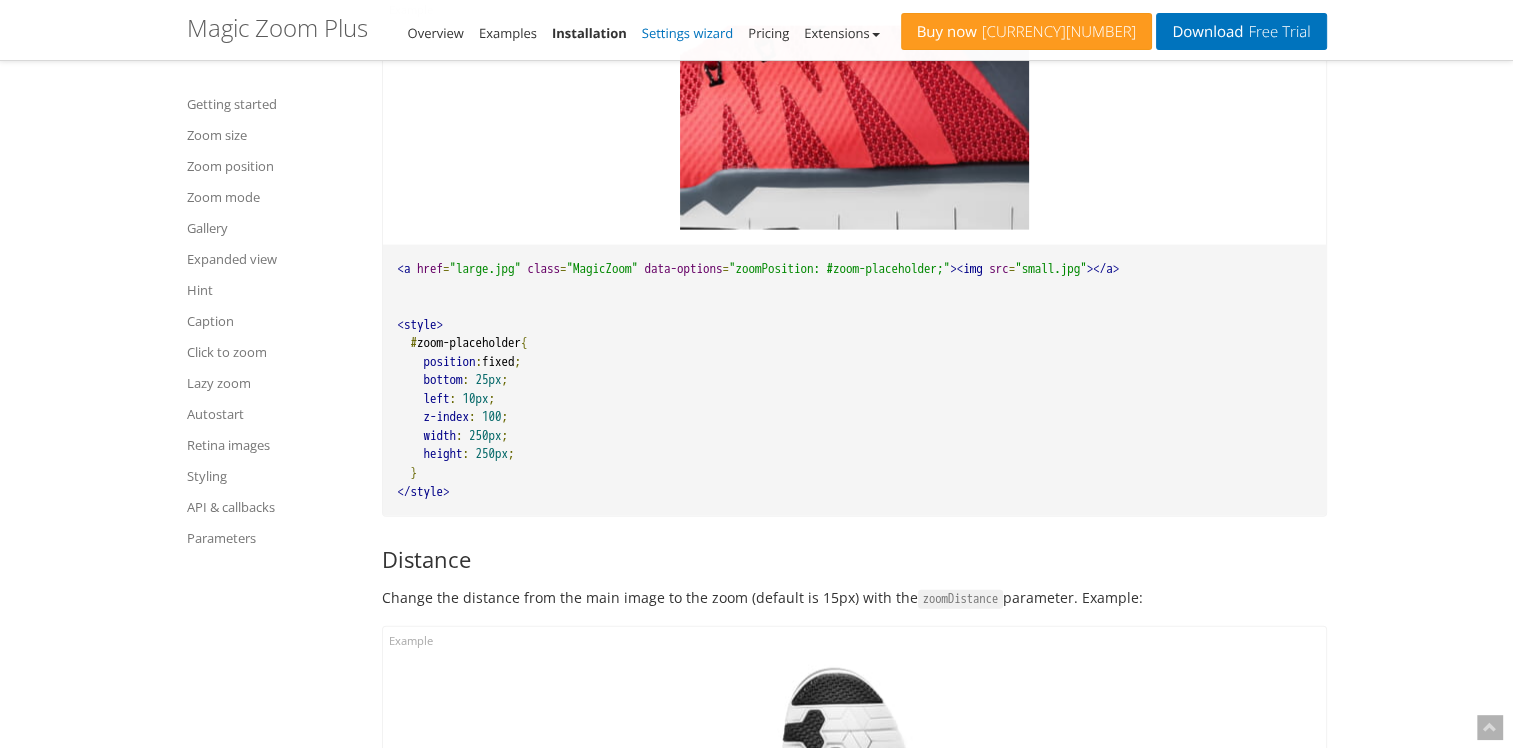 click on "Settings wizard" at bounding box center [688, 33] 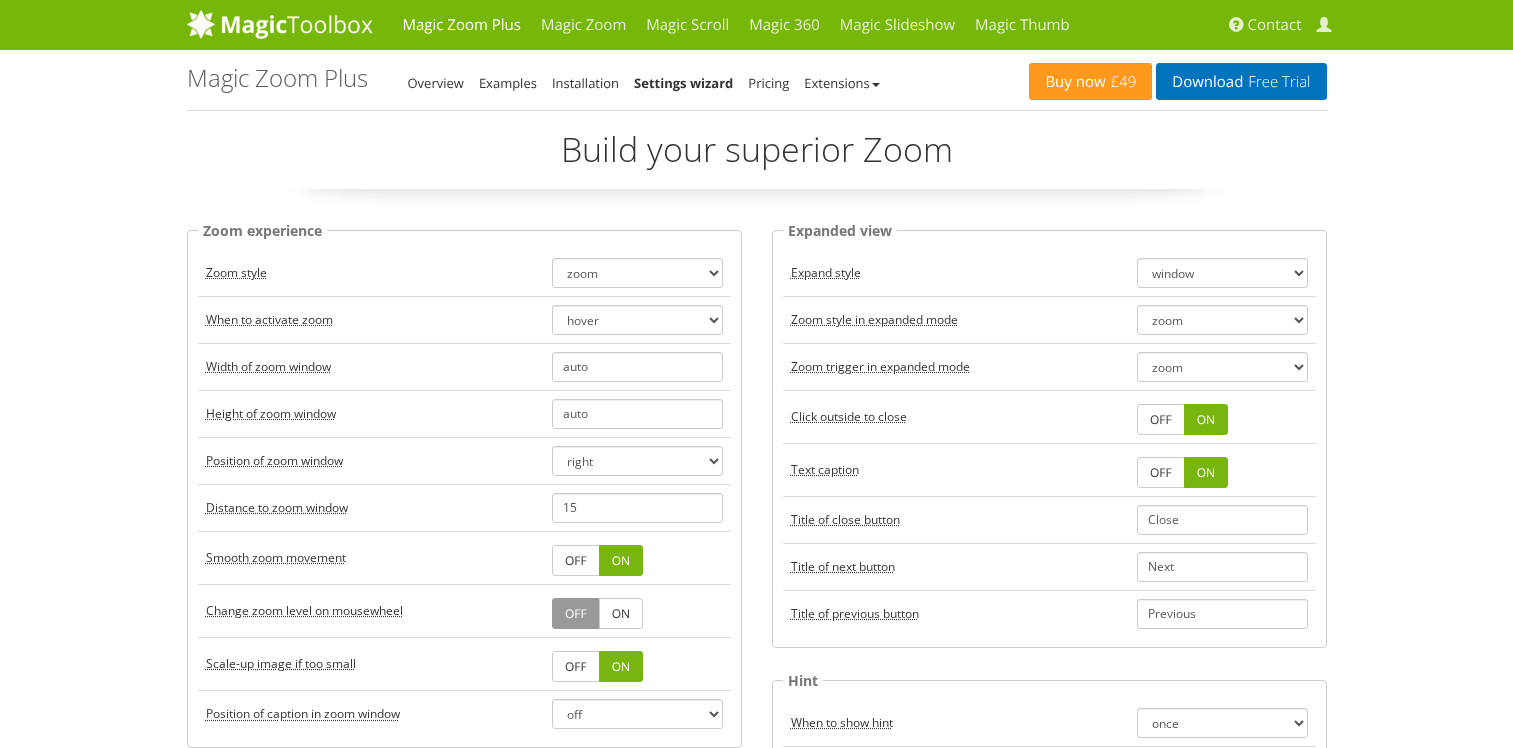 scroll, scrollTop: 0, scrollLeft: 0, axis: both 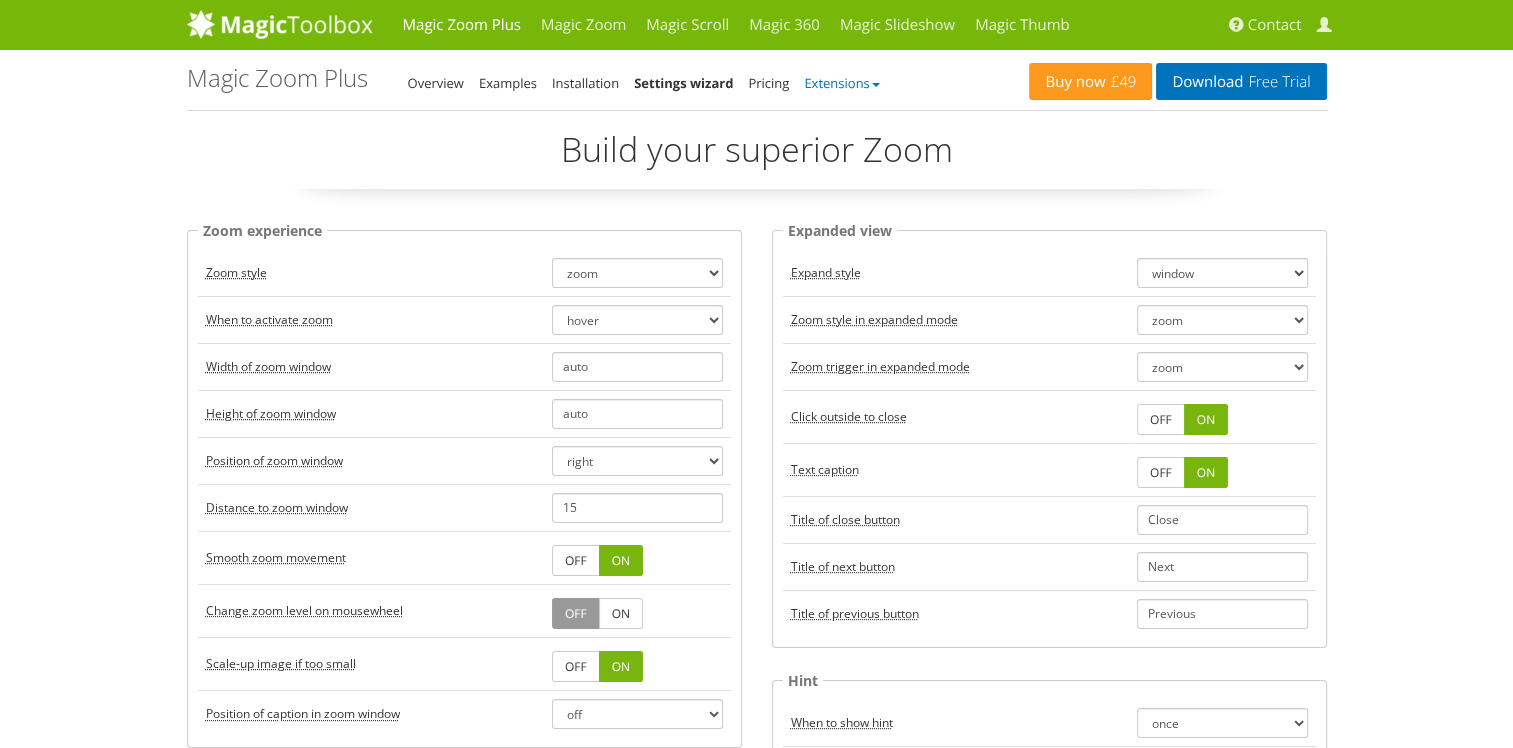click at bounding box center [876, 85] 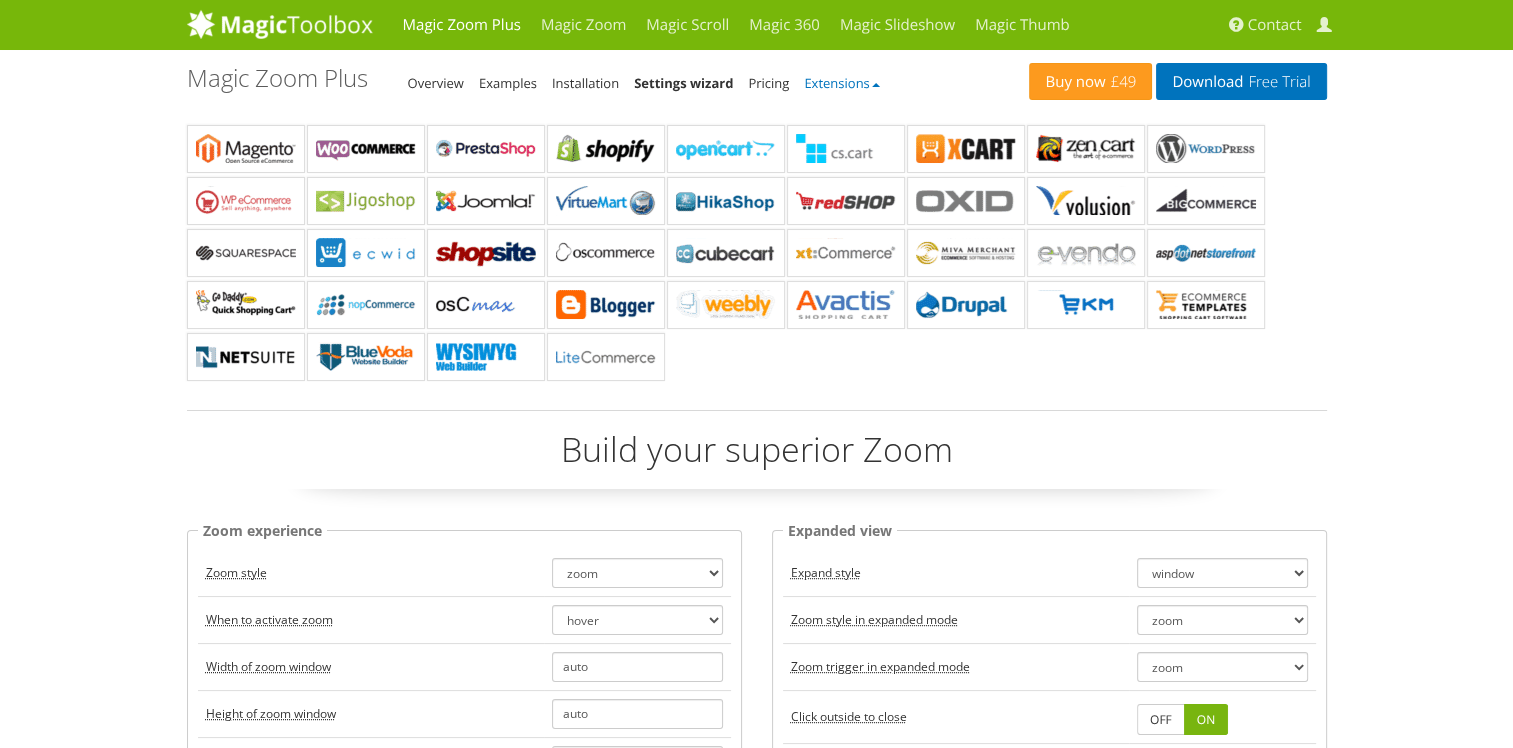 click at bounding box center [876, 85] 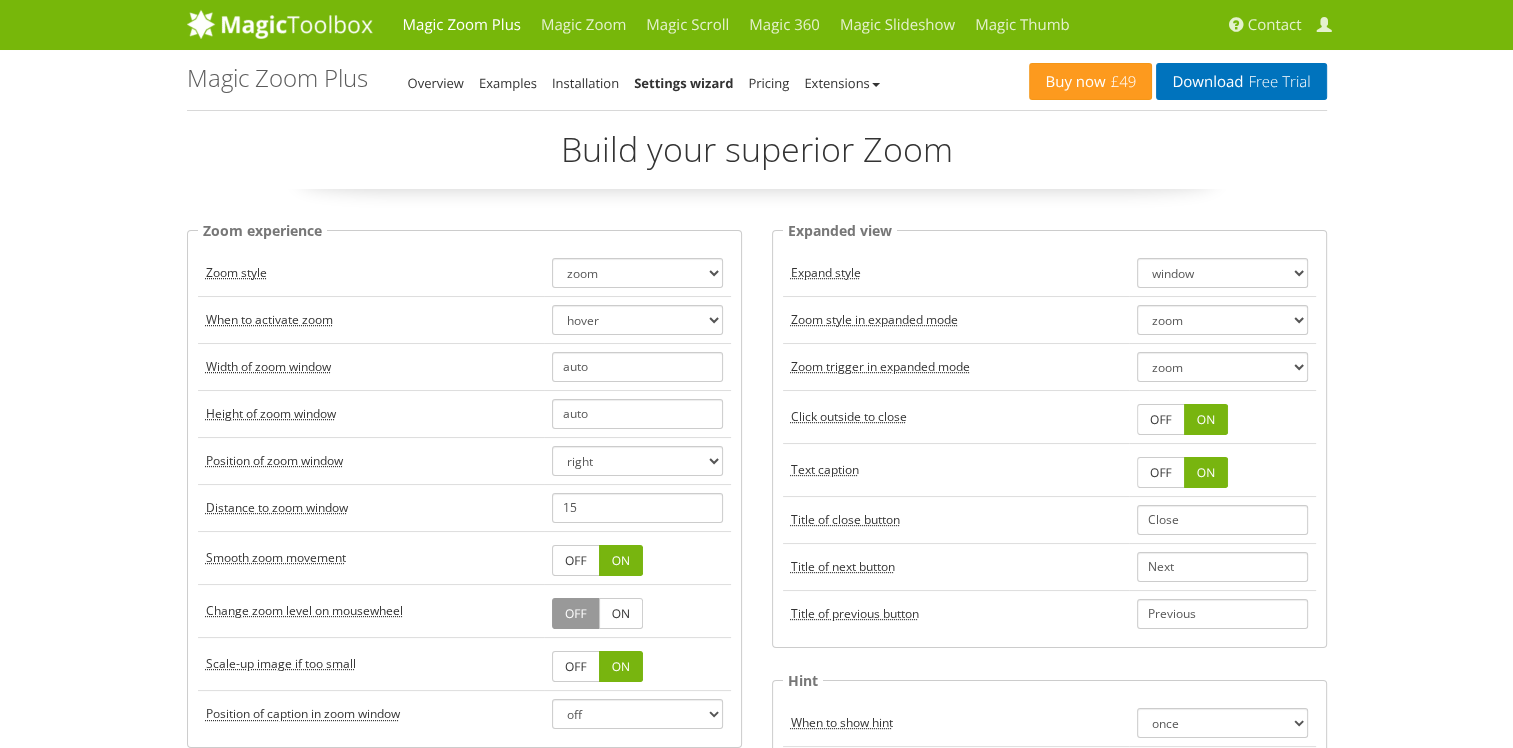 click on "Overview Examples Installation Settings wizard Pricing Extensions" at bounding box center [651, 83] 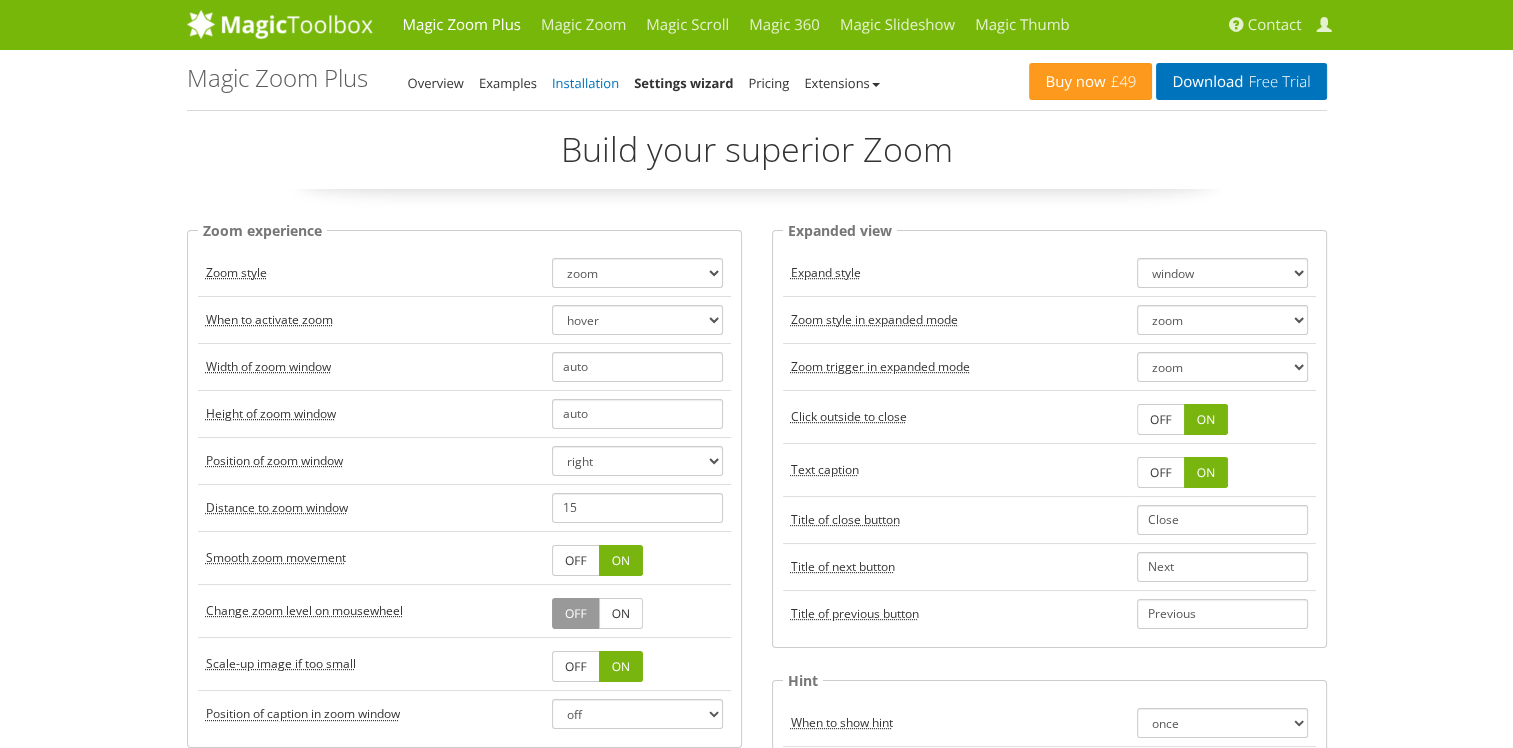 click on "Installation" at bounding box center [585, 83] 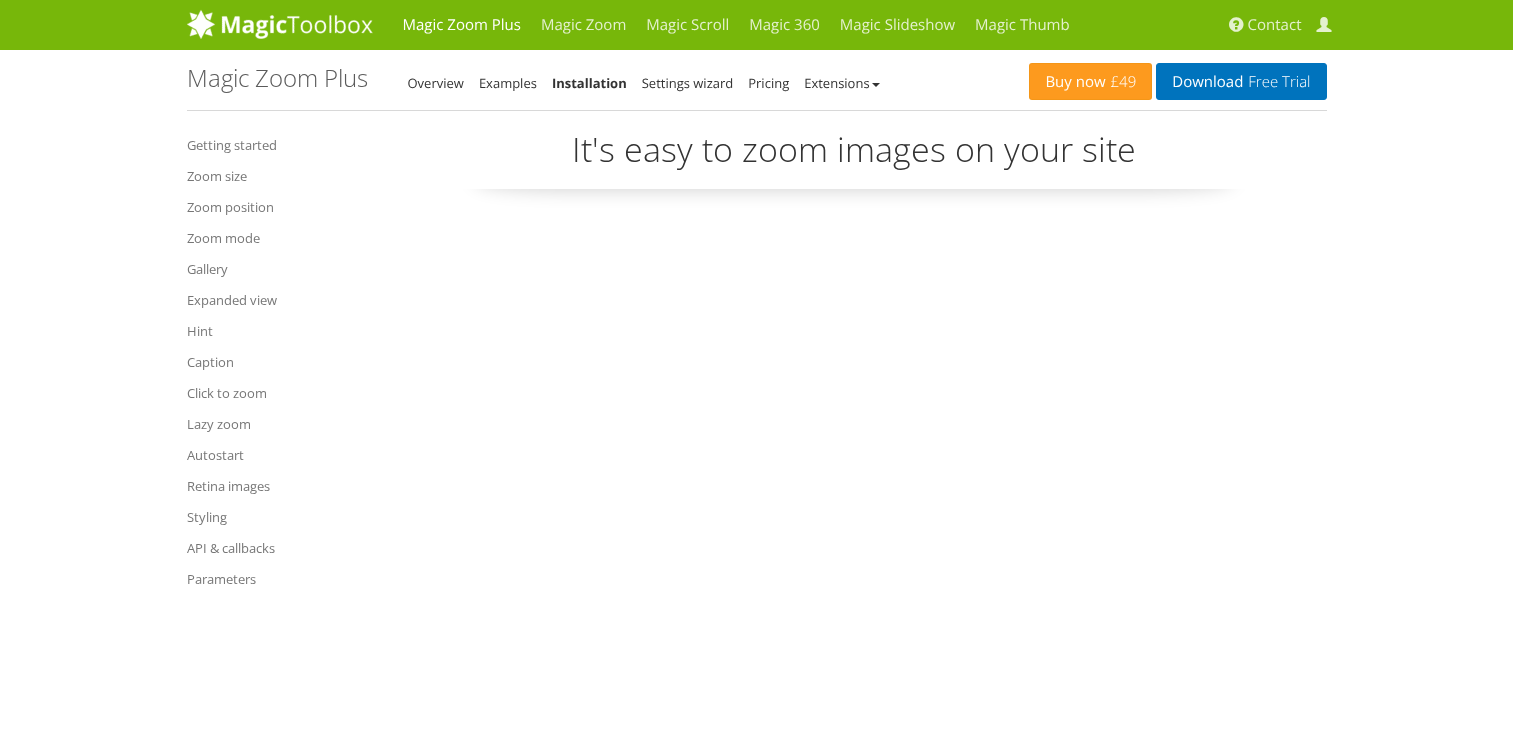 scroll, scrollTop: 0, scrollLeft: 0, axis: both 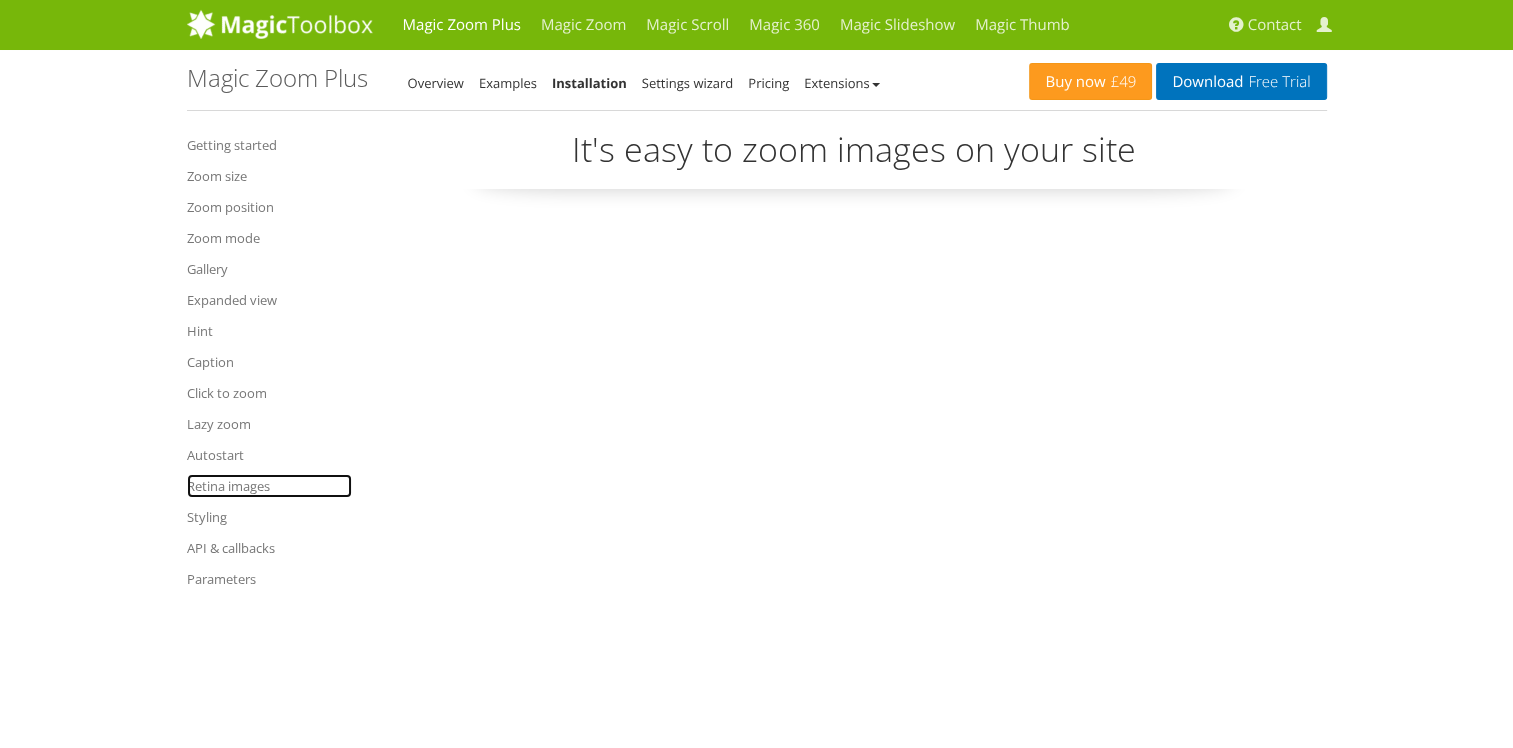 click on "Retina images" at bounding box center (269, 486) 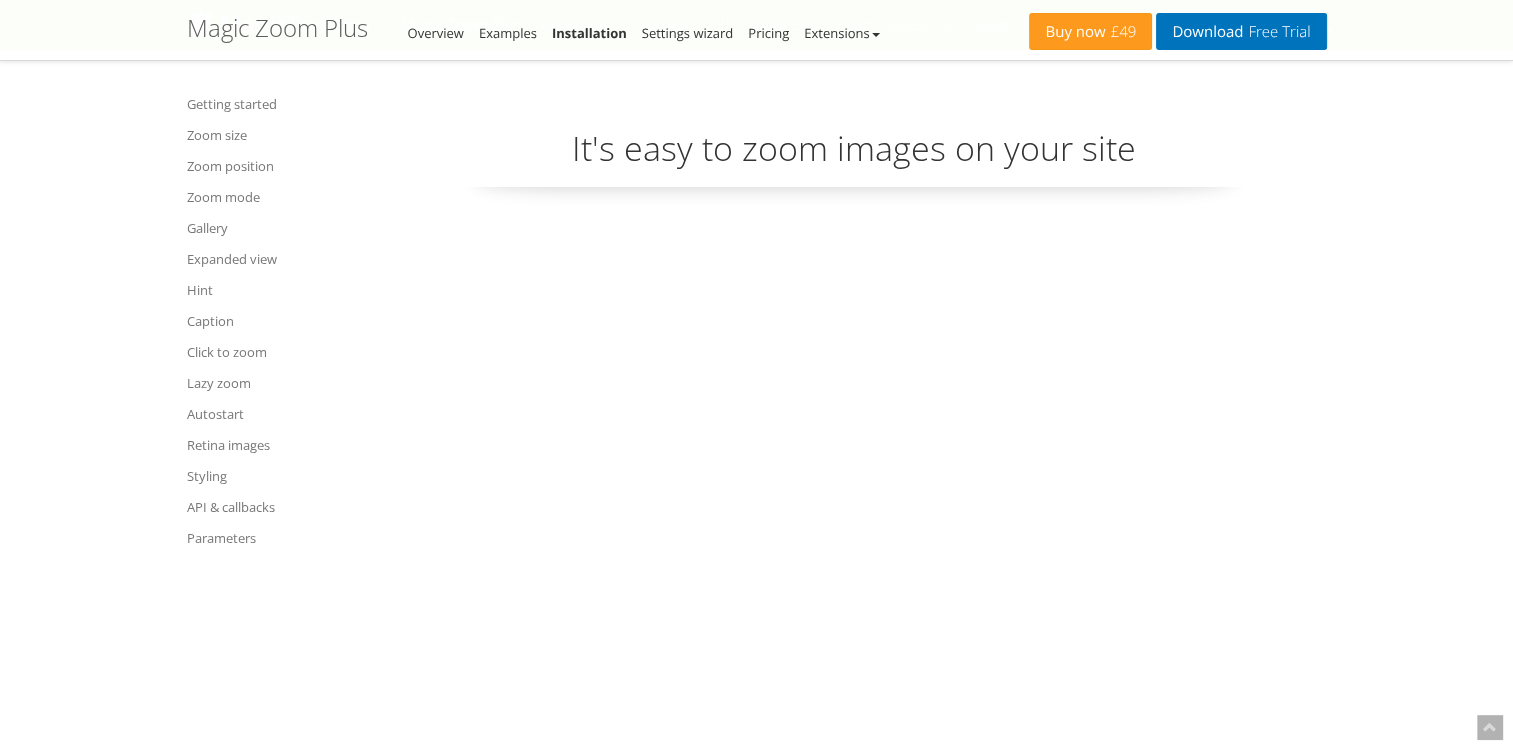 scroll, scrollTop: 18892, scrollLeft: 0, axis: vertical 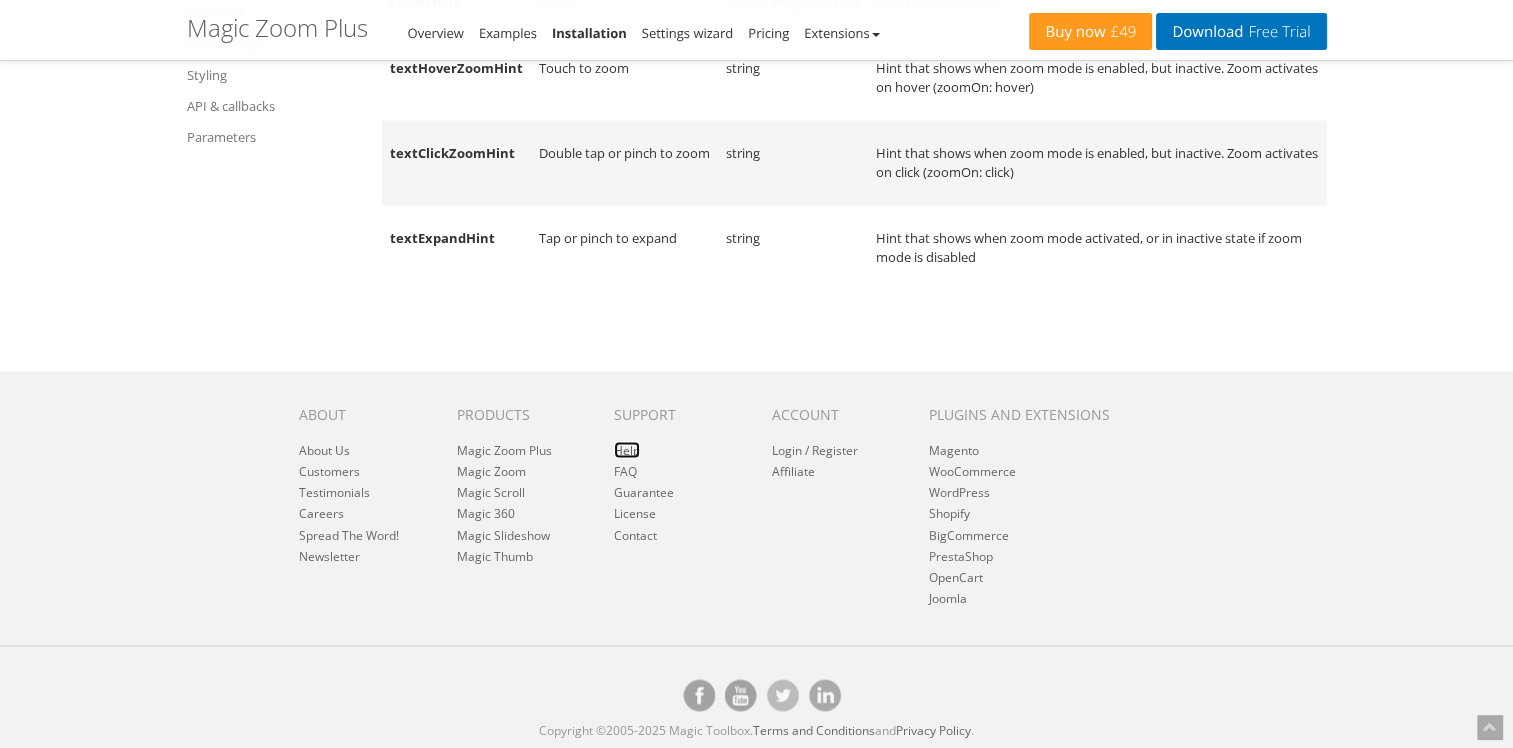 click on "Help" at bounding box center [627, 449] 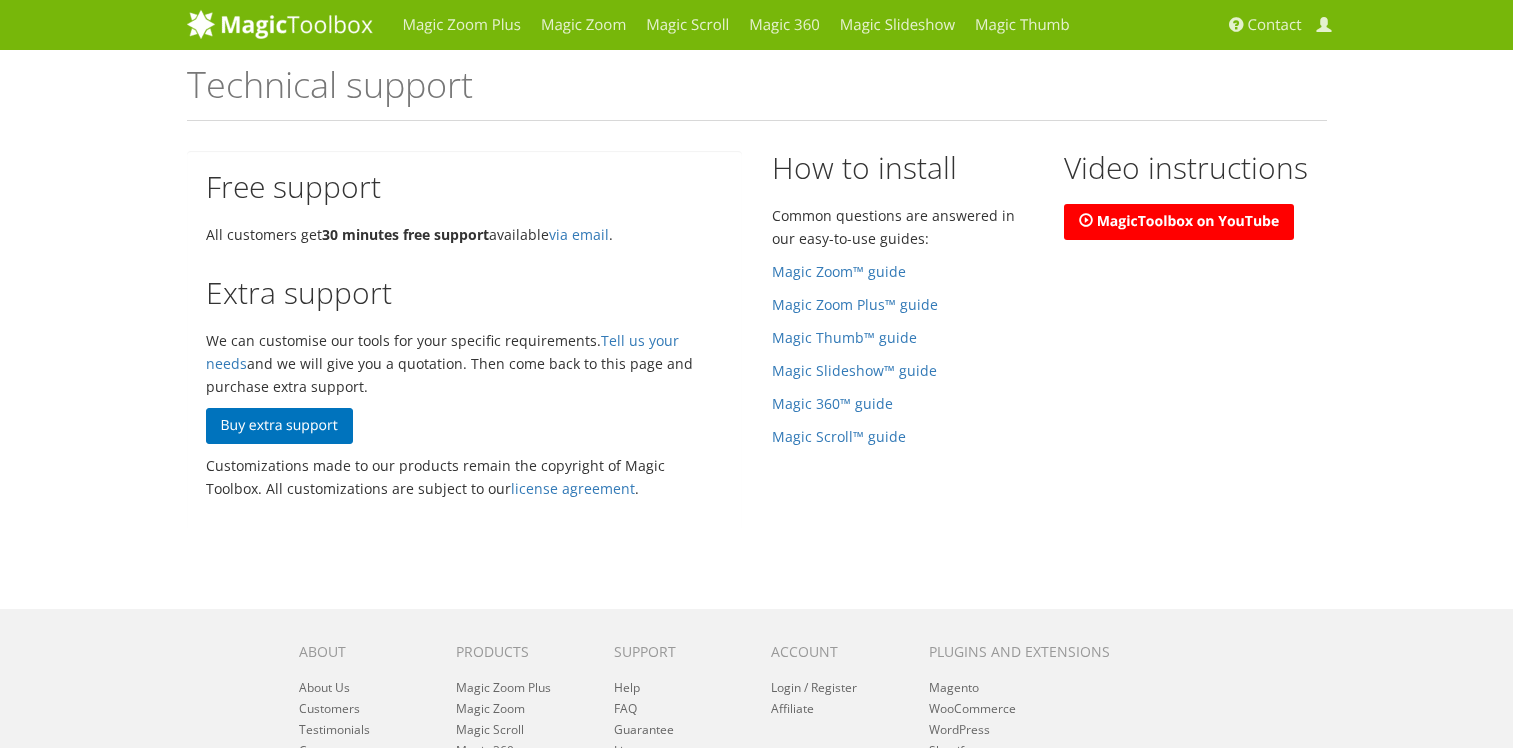 scroll, scrollTop: 0, scrollLeft: 0, axis: both 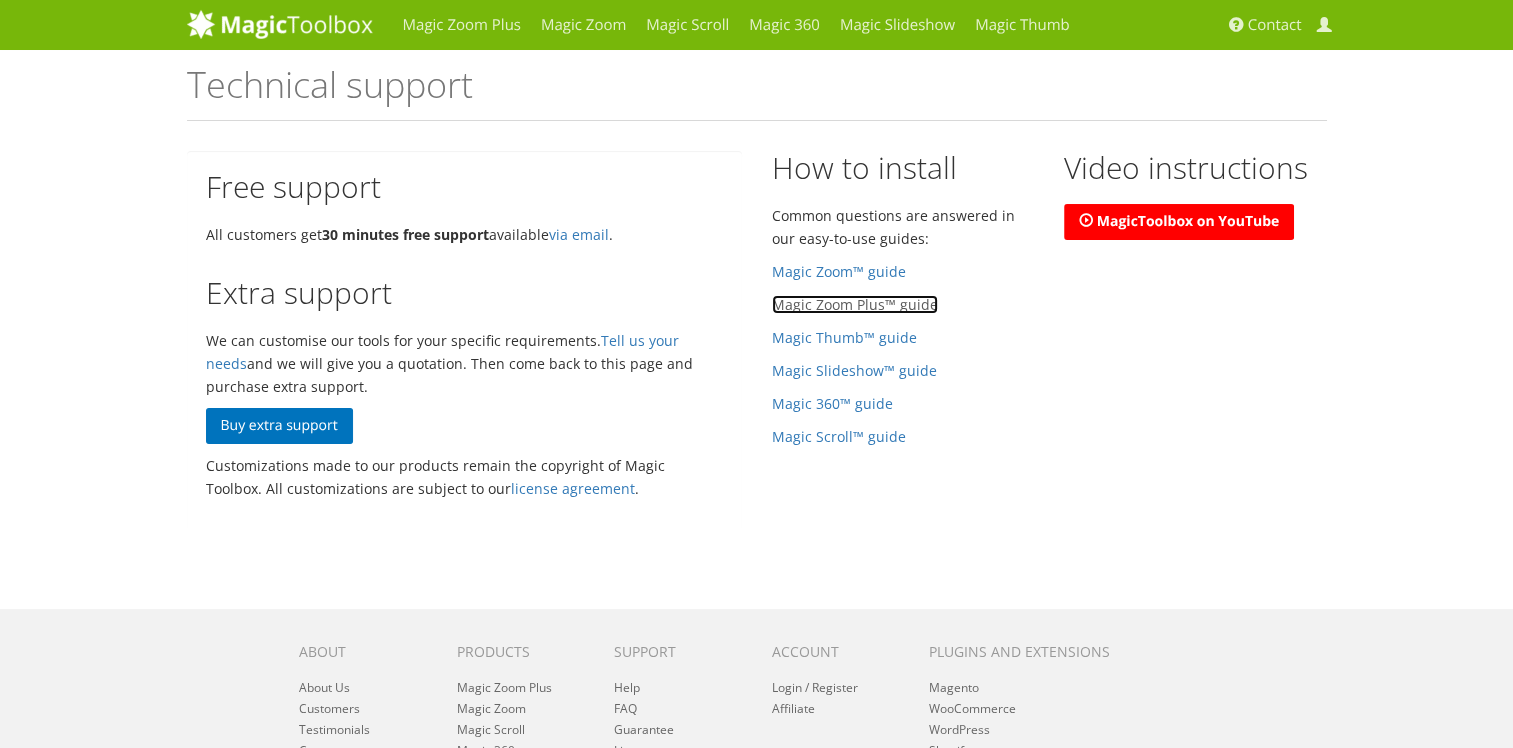 click on "Magic Zoom Plus™ guide" at bounding box center [855, 304] 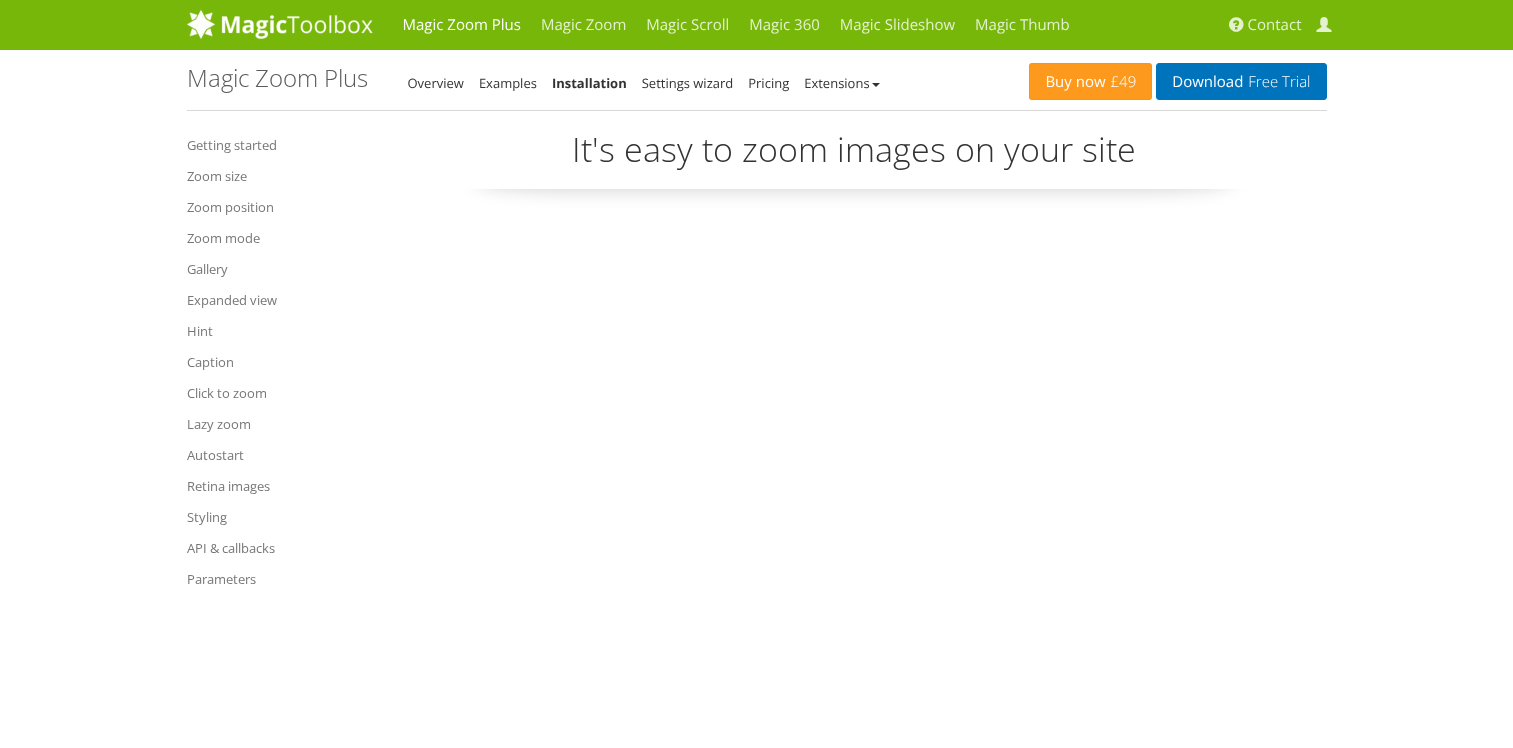 scroll, scrollTop: 0, scrollLeft: 0, axis: both 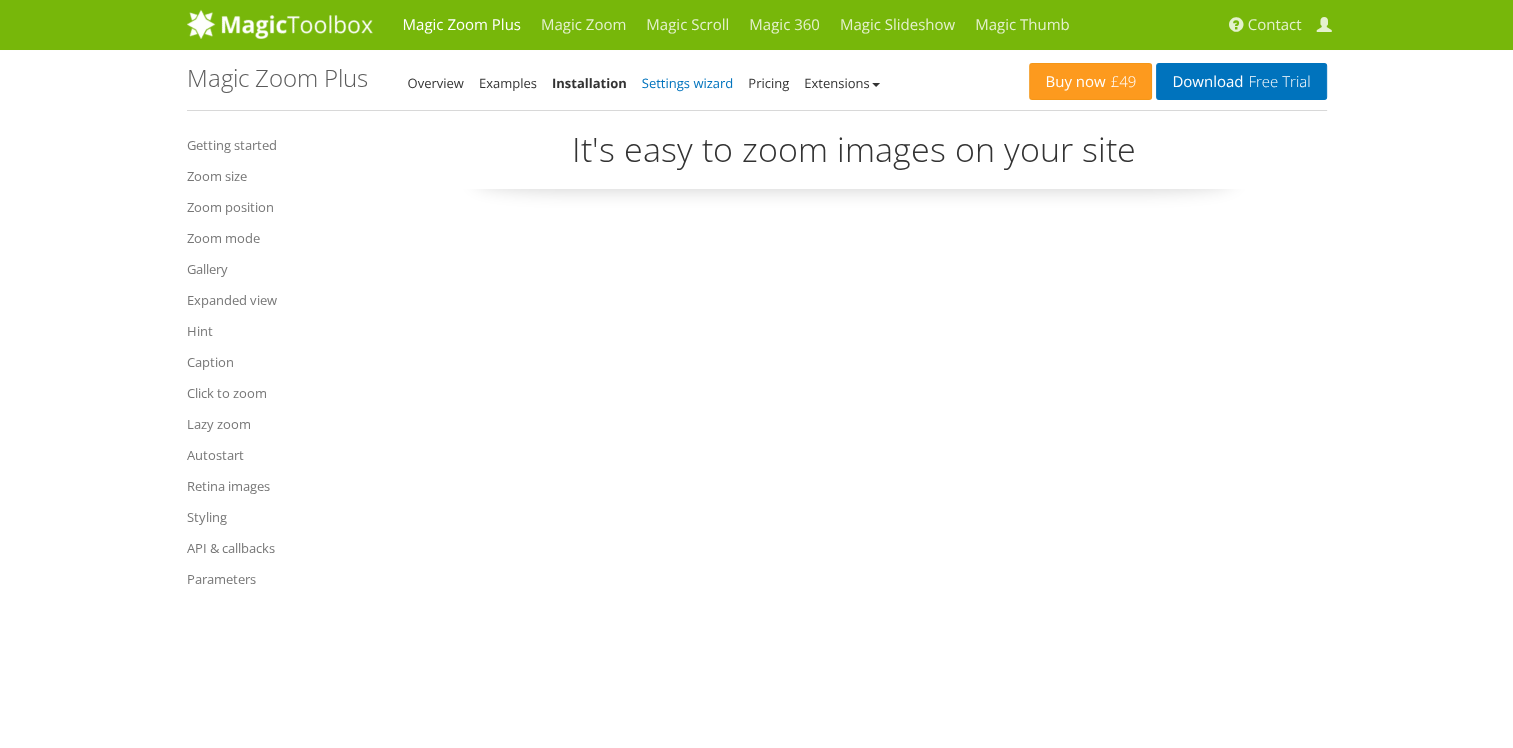 click on "Settings wizard" at bounding box center (688, 83) 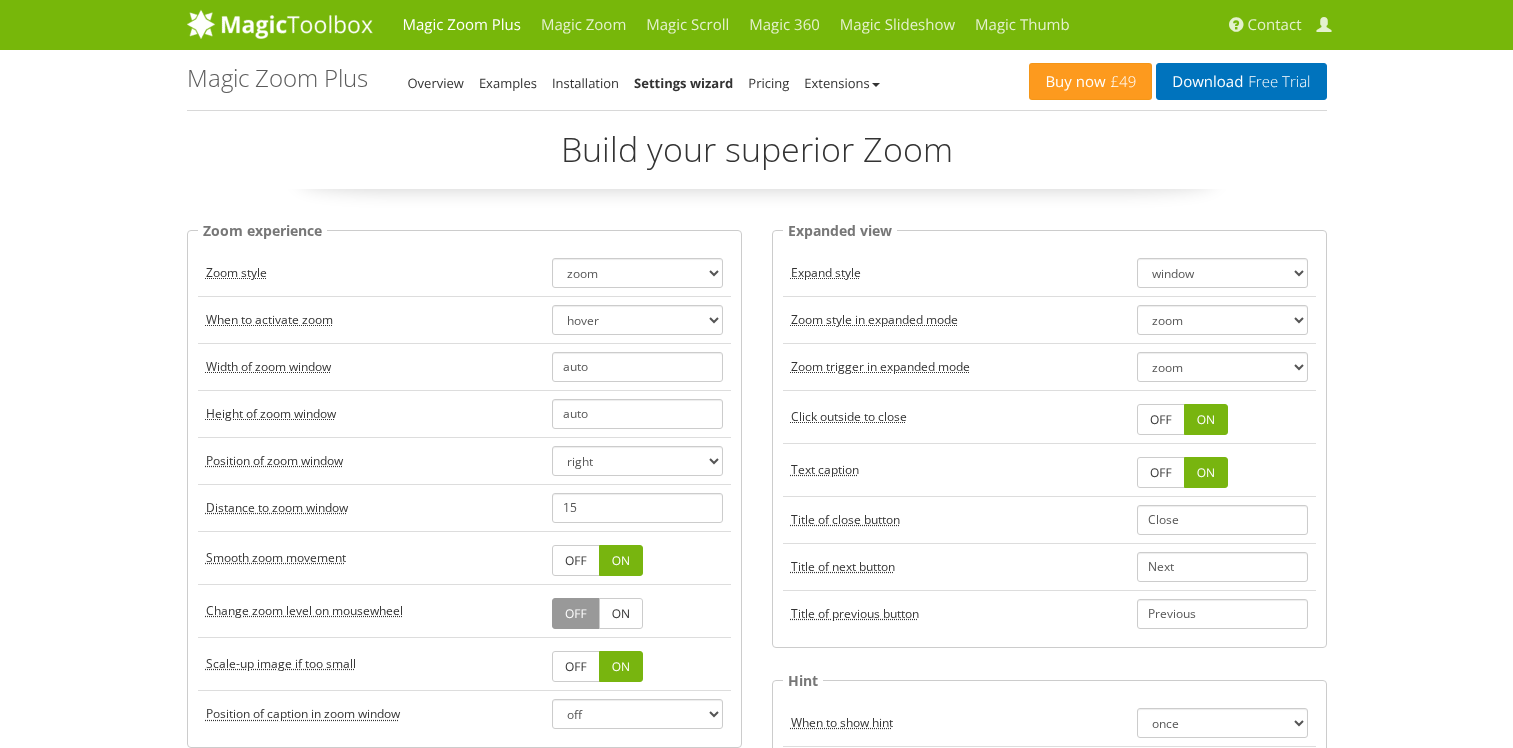 scroll, scrollTop: 0, scrollLeft: 0, axis: both 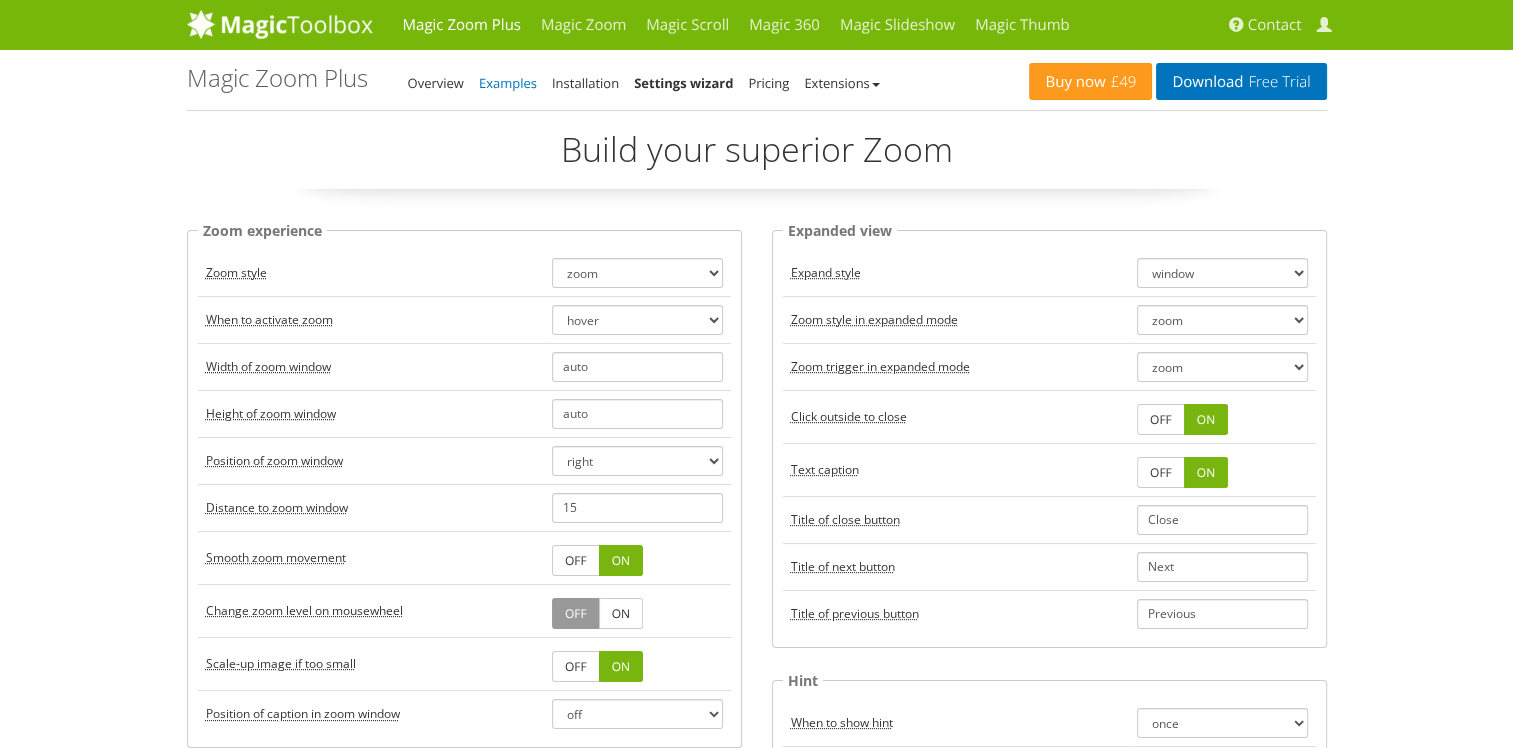 click on "Examples" at bounding box center (508, 83) 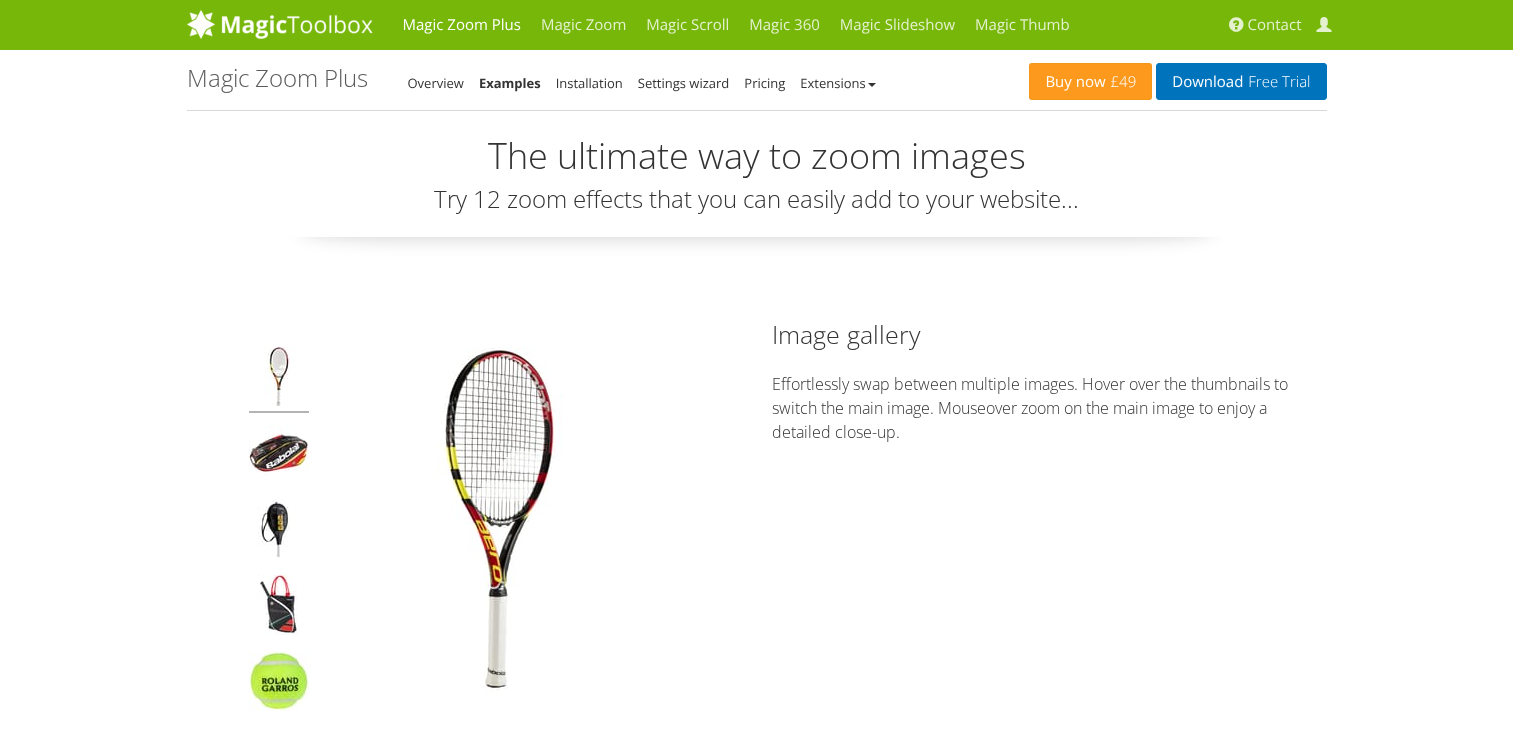 scroll, scrollTop: 0, scrollLeft: 0, axis: both 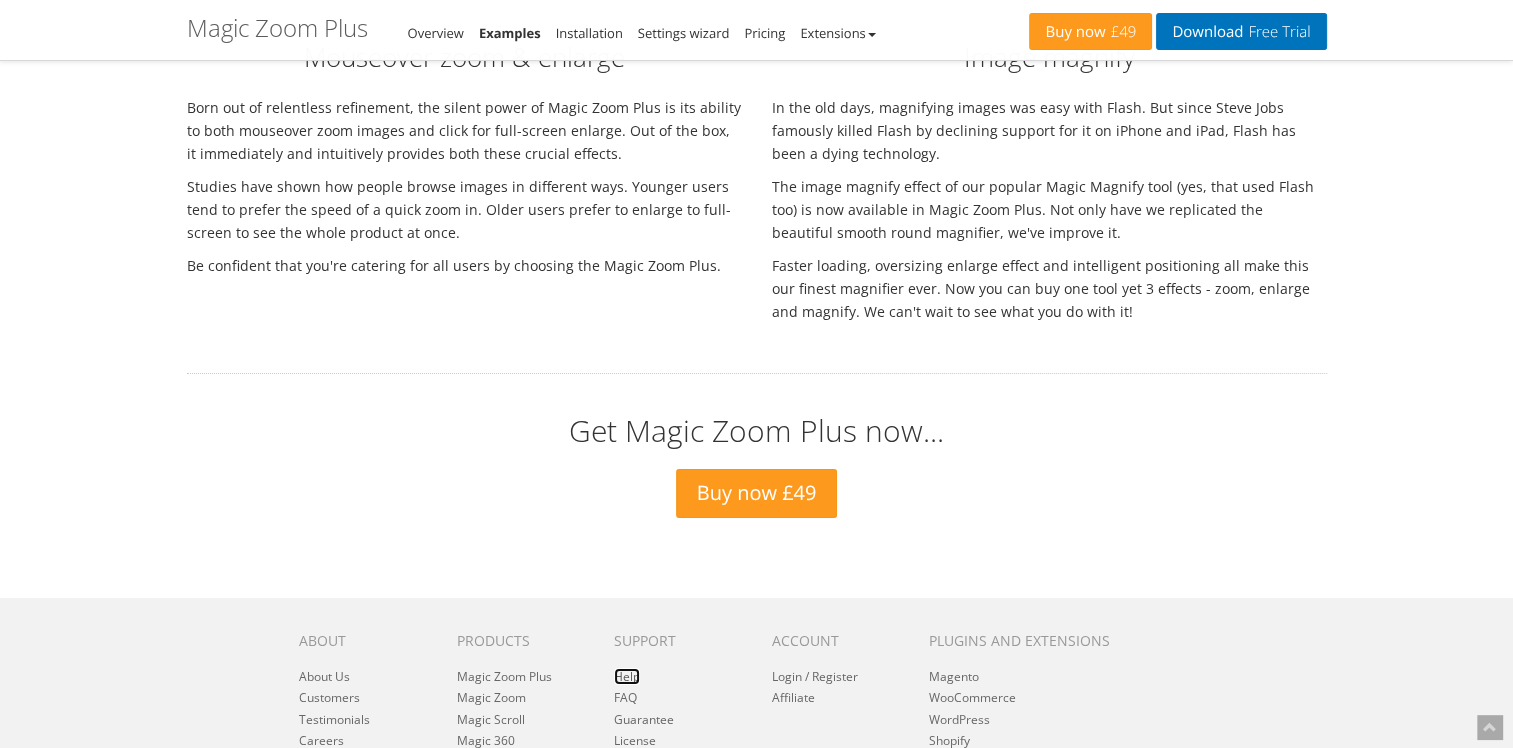 click on "Help" at bounding box center [627, 676] 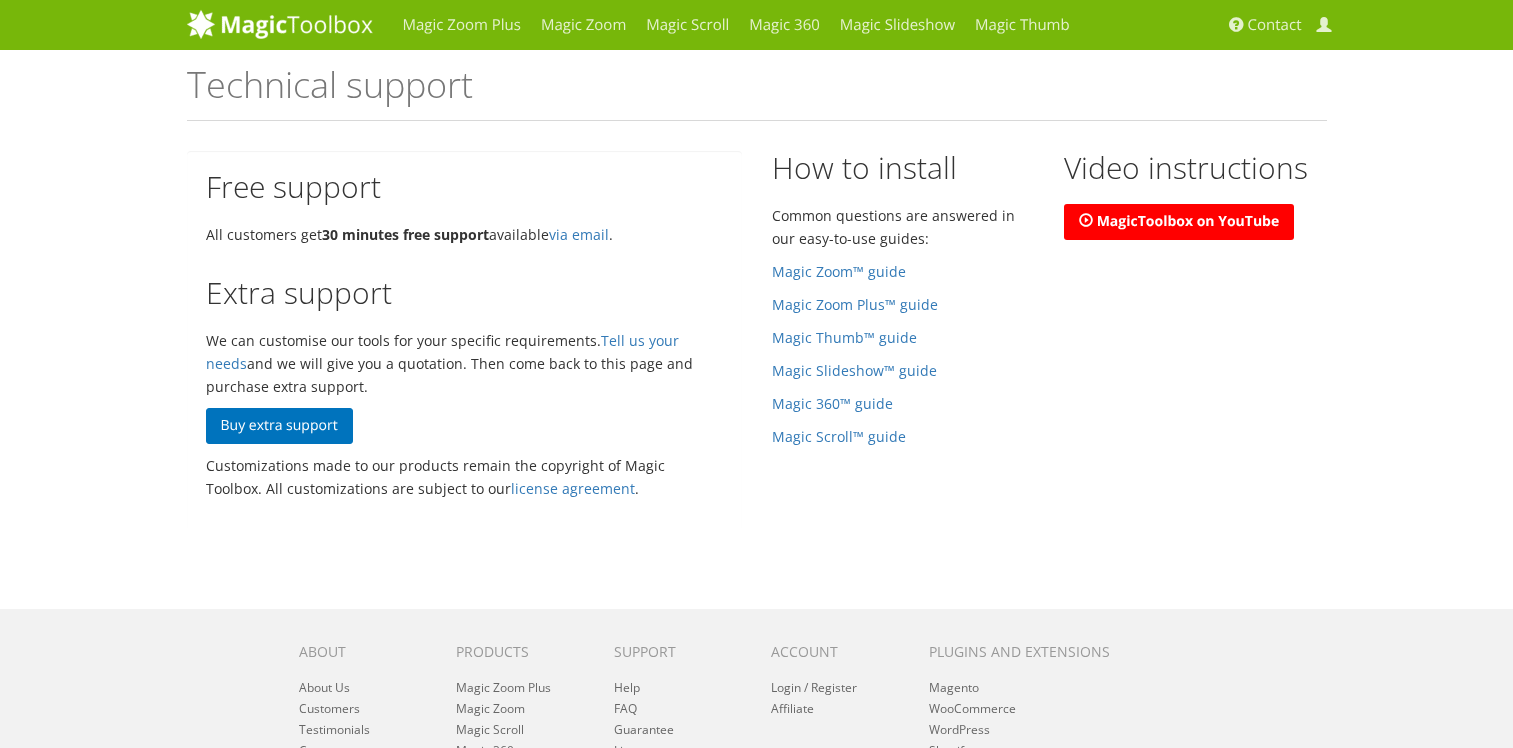 scroll, scrollTop: 0, scrollLeft: 0, axis: both 